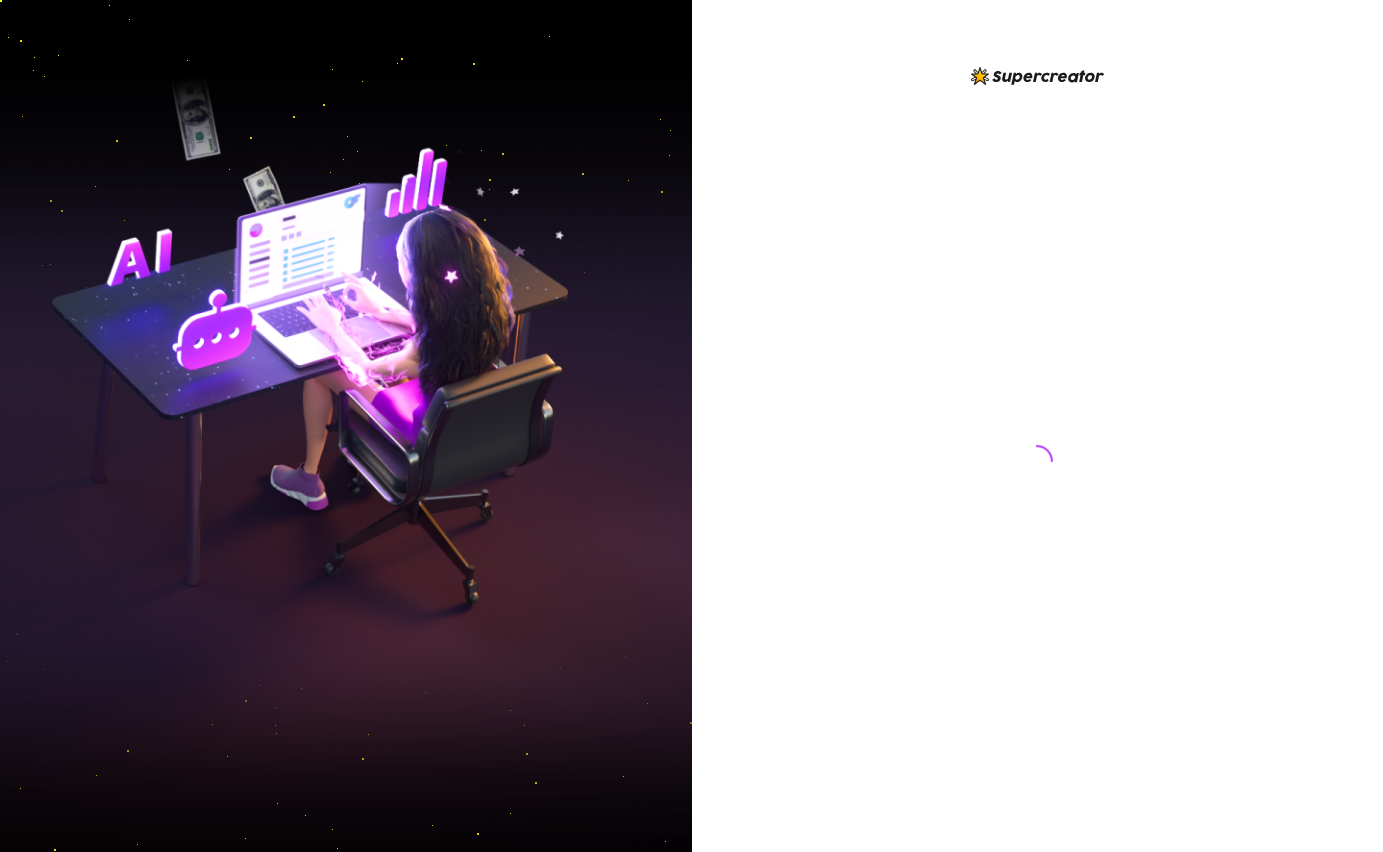 scroll, scrollTop: 0, scrollLeft: 0, axis: both 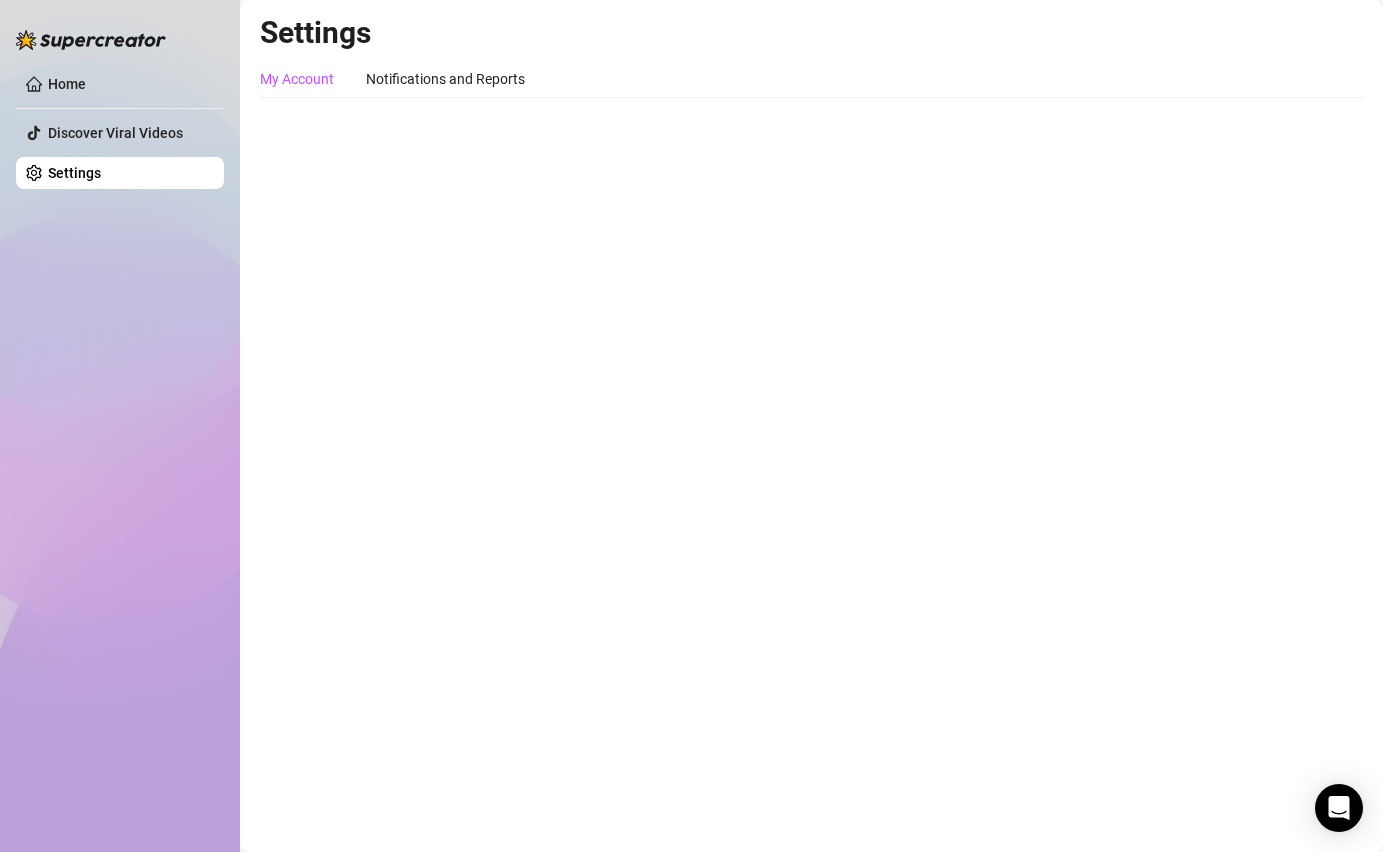 click on "My Account" at bounding box center (297, 79) 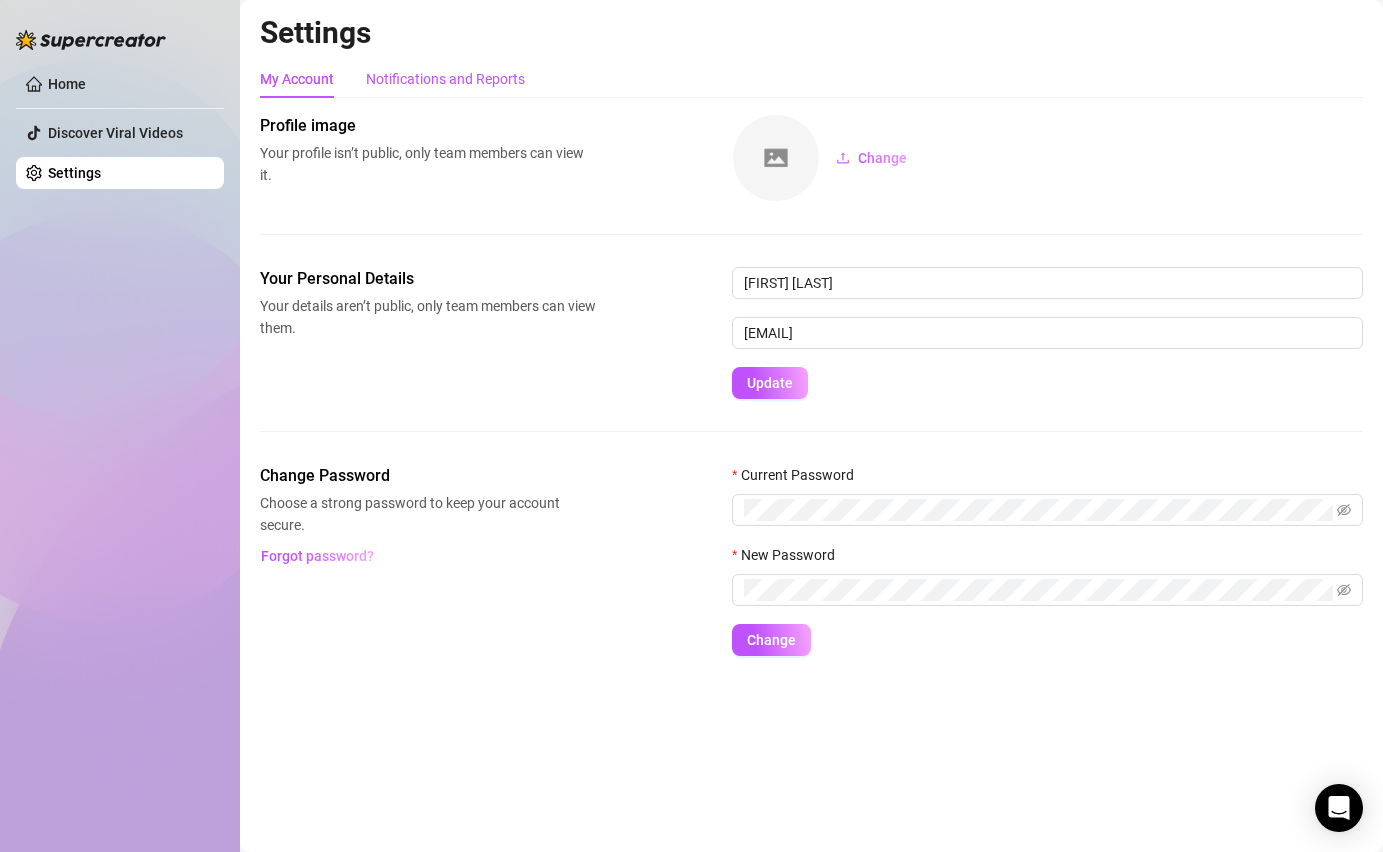 click on "Notifications and Reports" at bounding box center [445, 79] 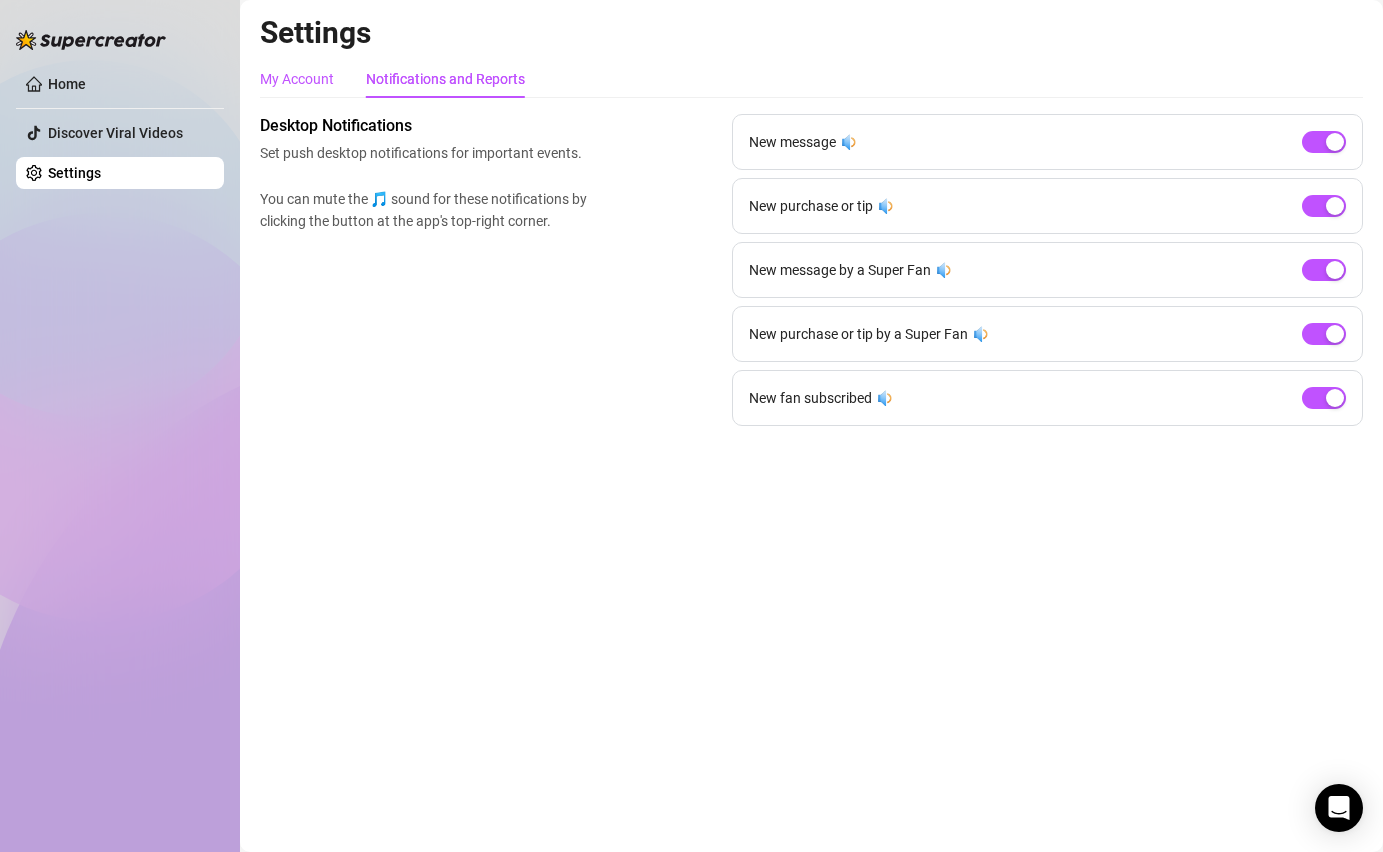 click on "My Account" at bounding box center (297, 79) 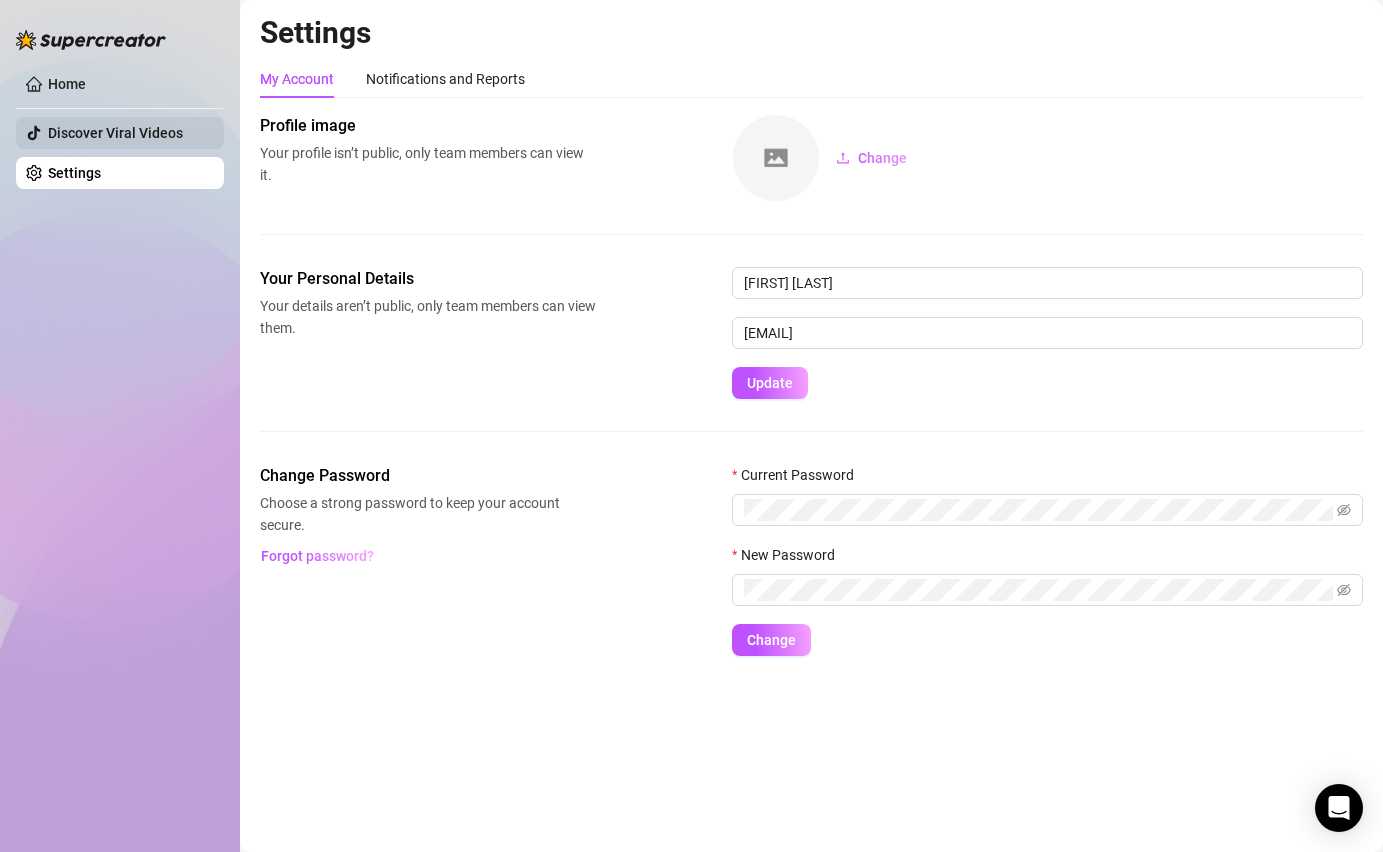 click on "Discover Viral Videos" at bounding box center (115, 133) 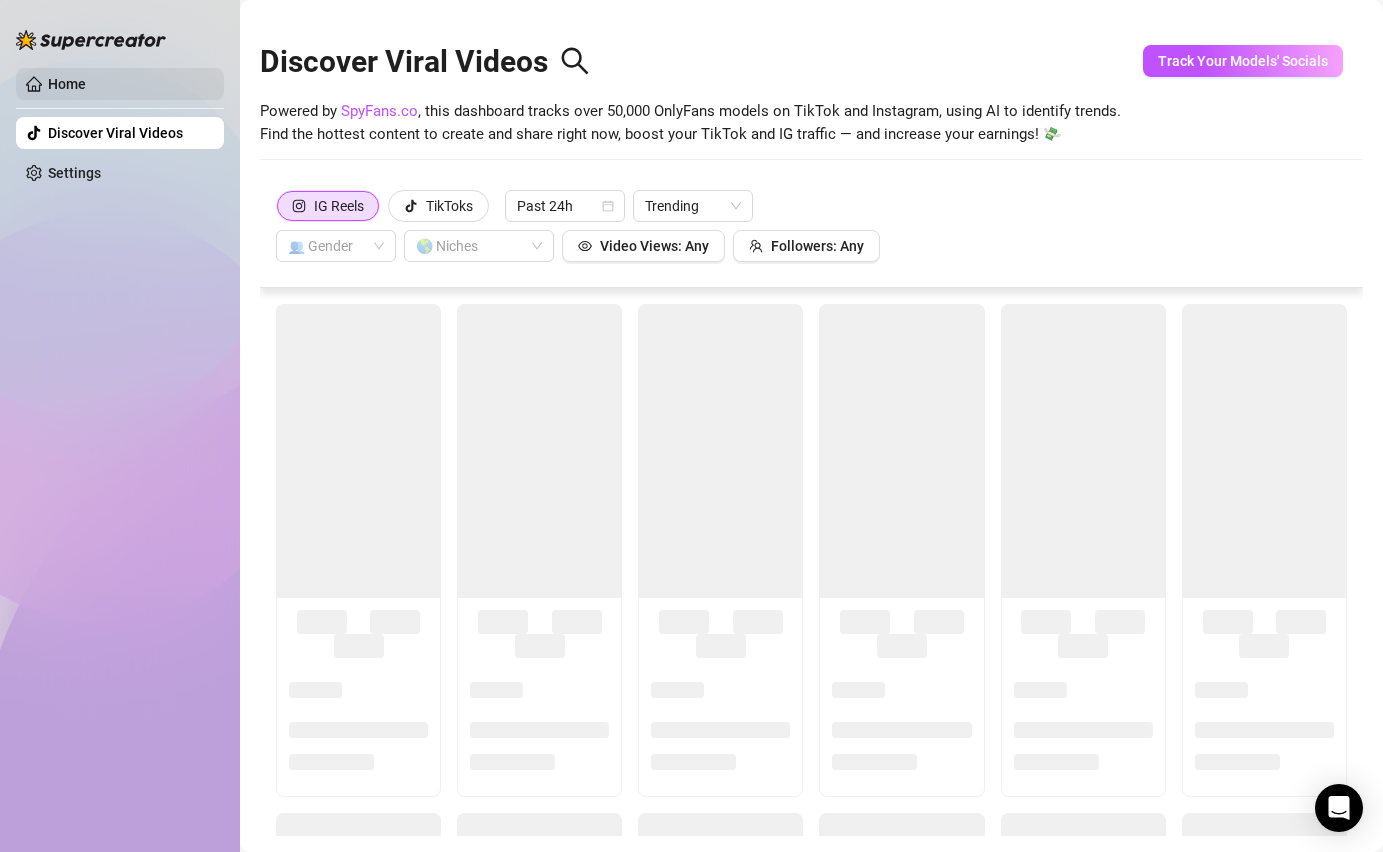 click on "Home" at bounding box center [67, 84] 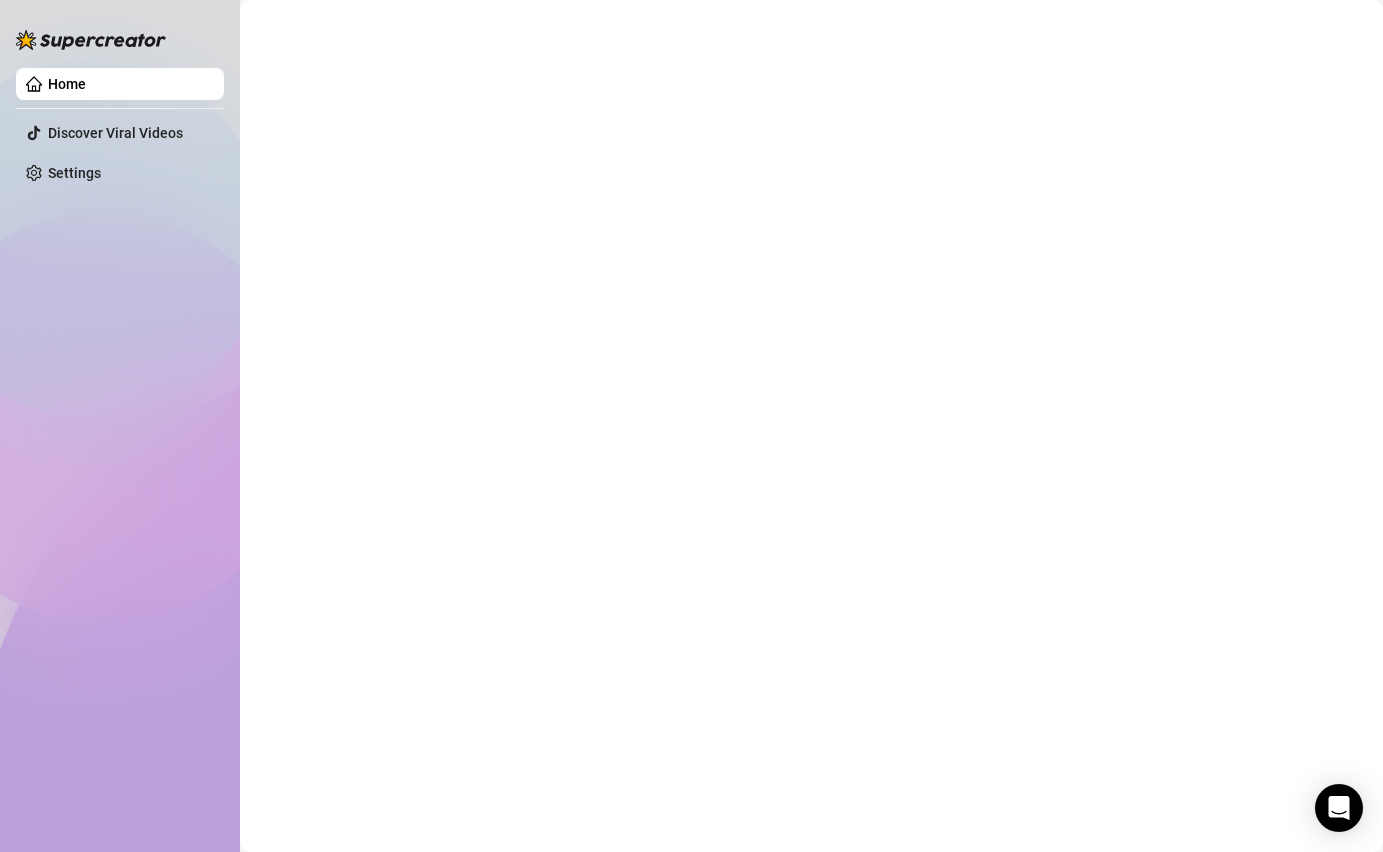 click at bounding box center (91, 40) 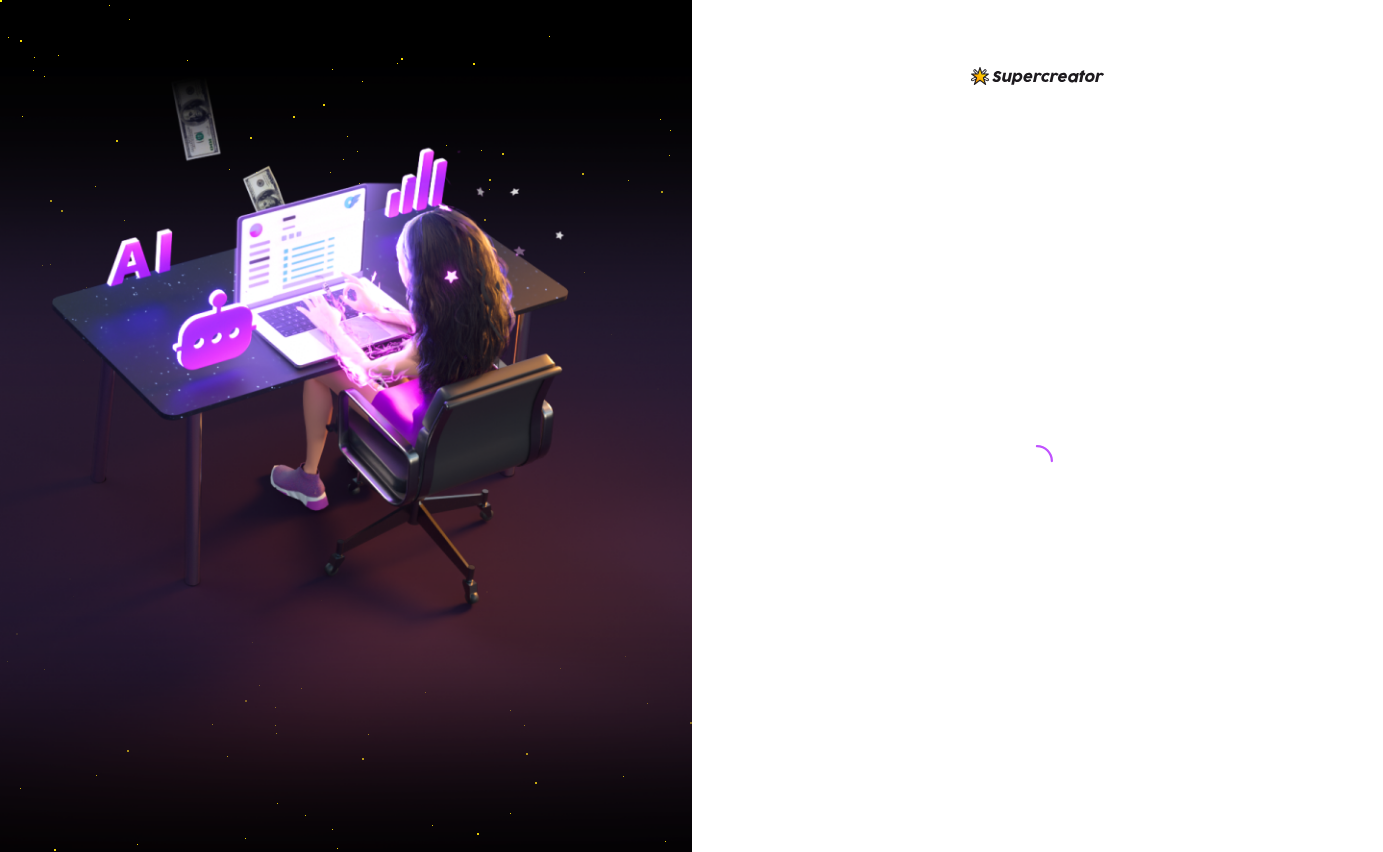 scroll, scrollTop: 0, scrollLeft: 0, axis: both 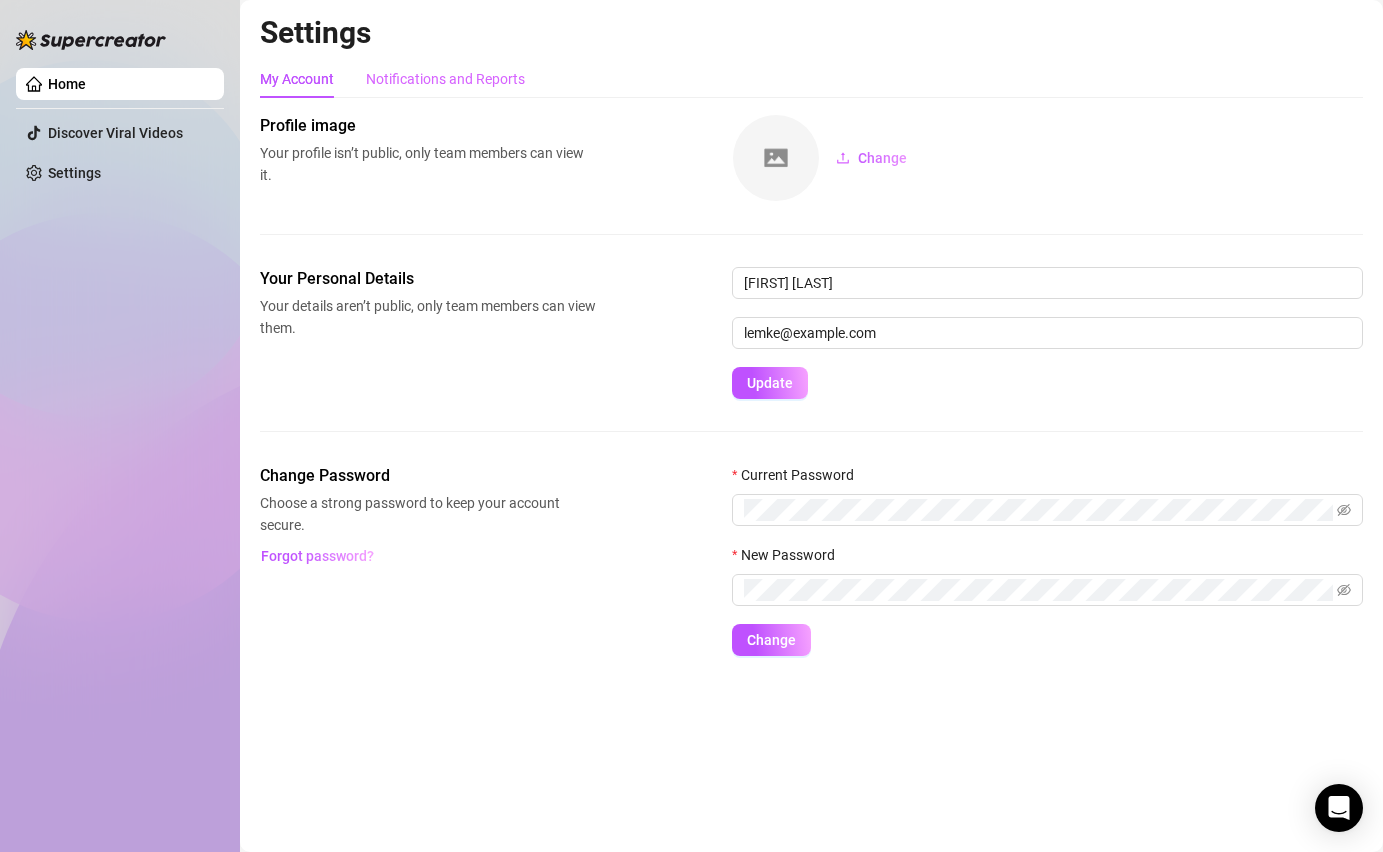click on "Notifications and Reports" at bounding box center (445, 79) 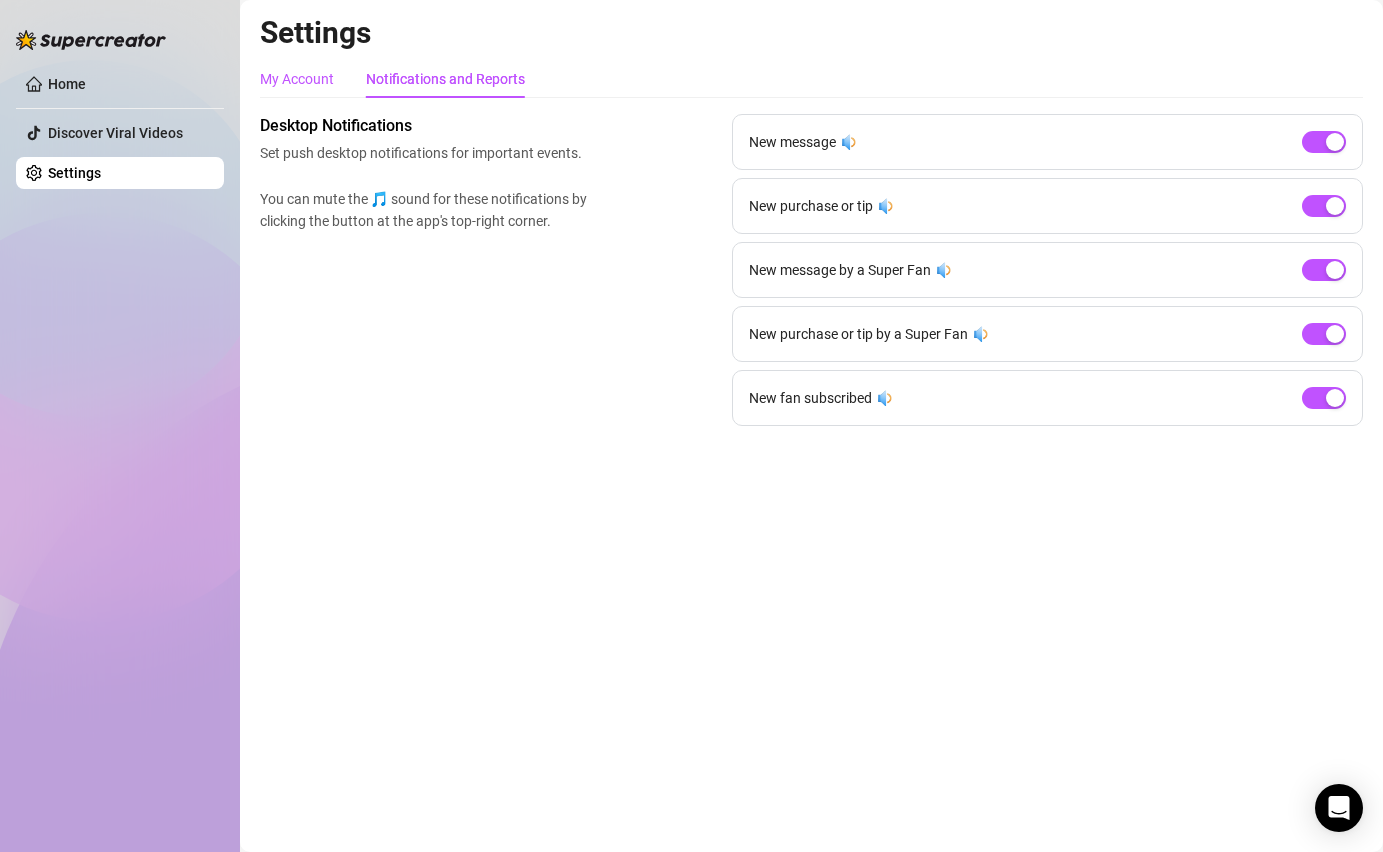 click on "My Account" at bounding box center [297, 79] 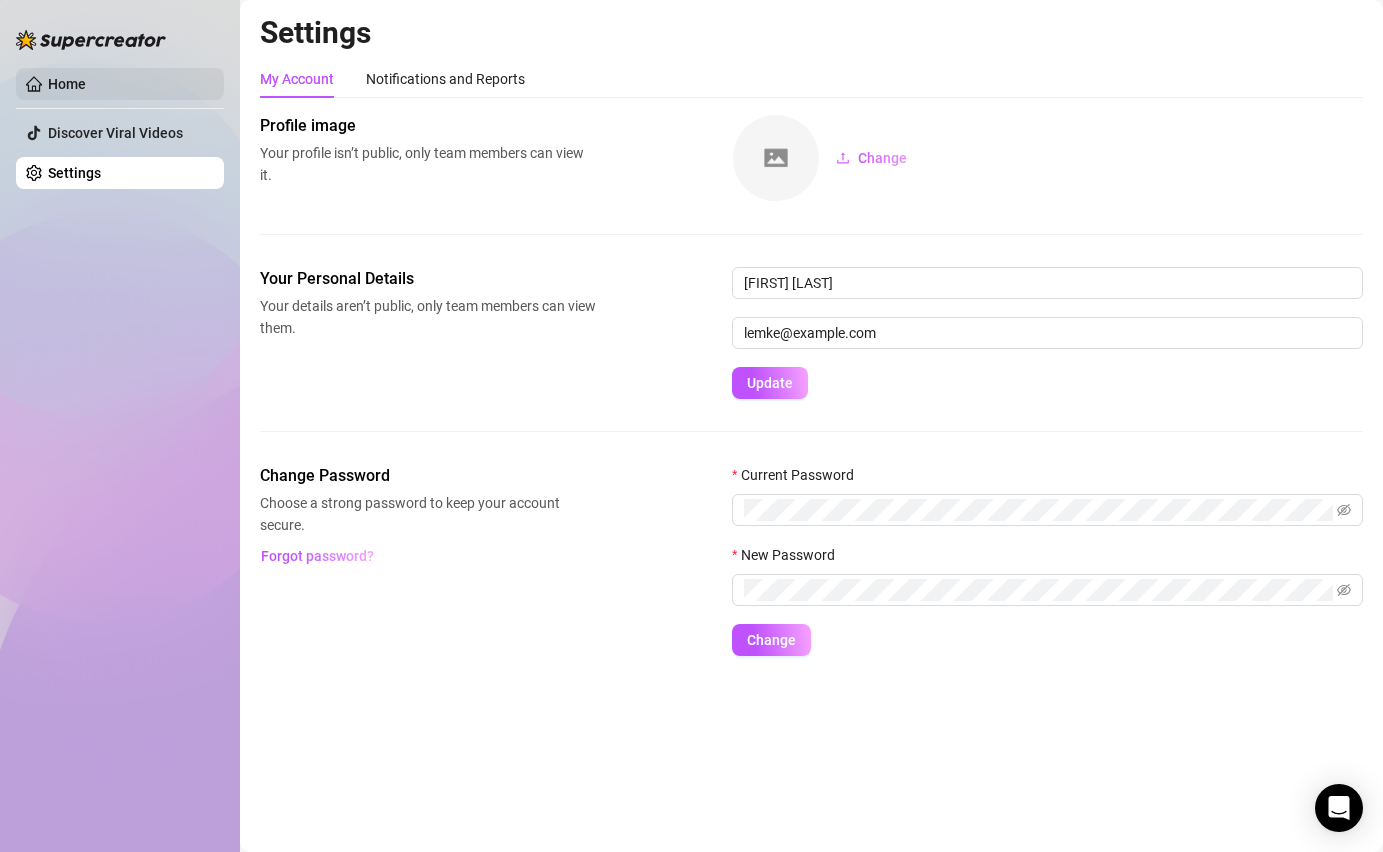 click on "Home" at bounding box center [67, 84] 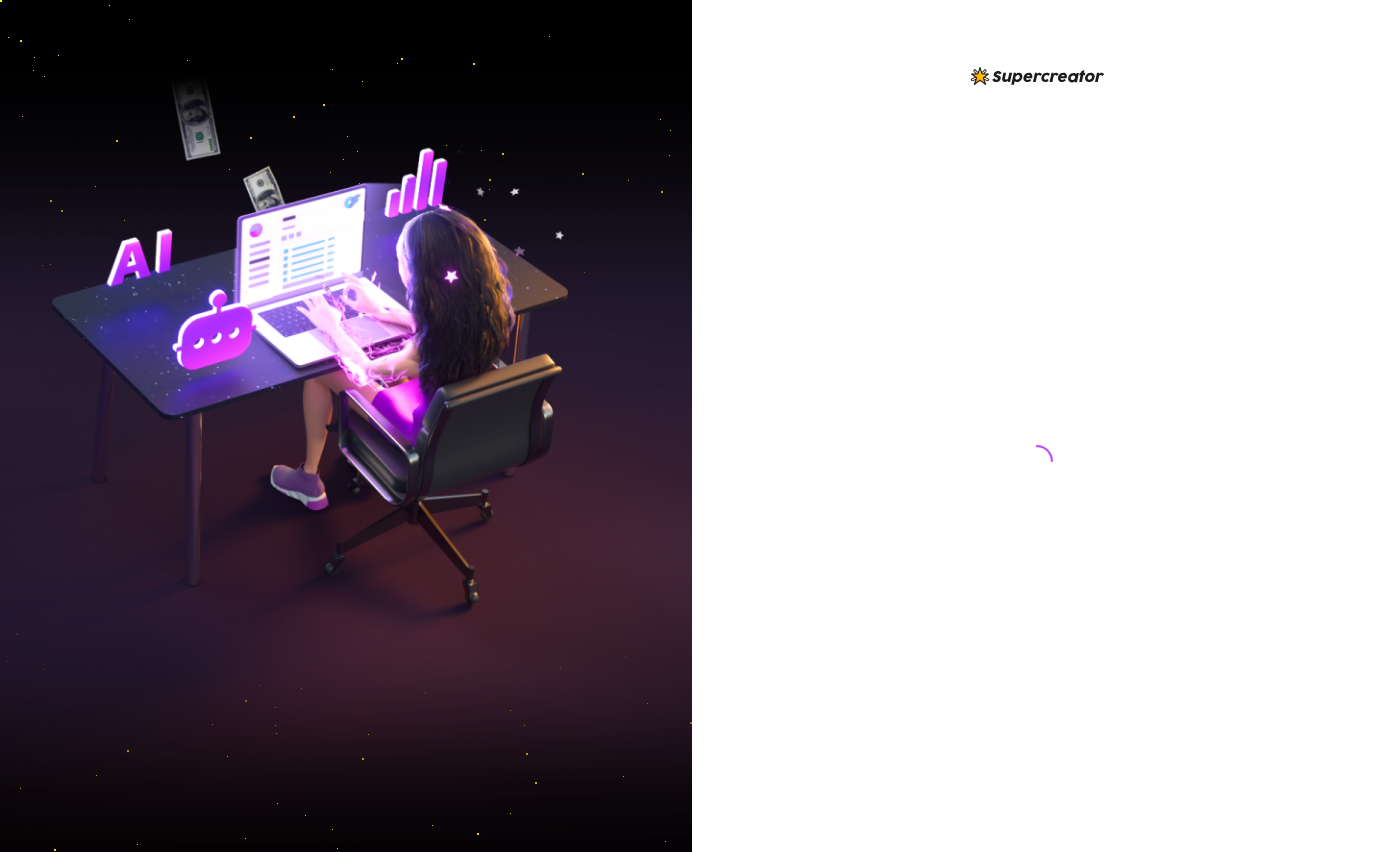 scroll, scrollTop: 0, scrollLeft: 0, axis: both 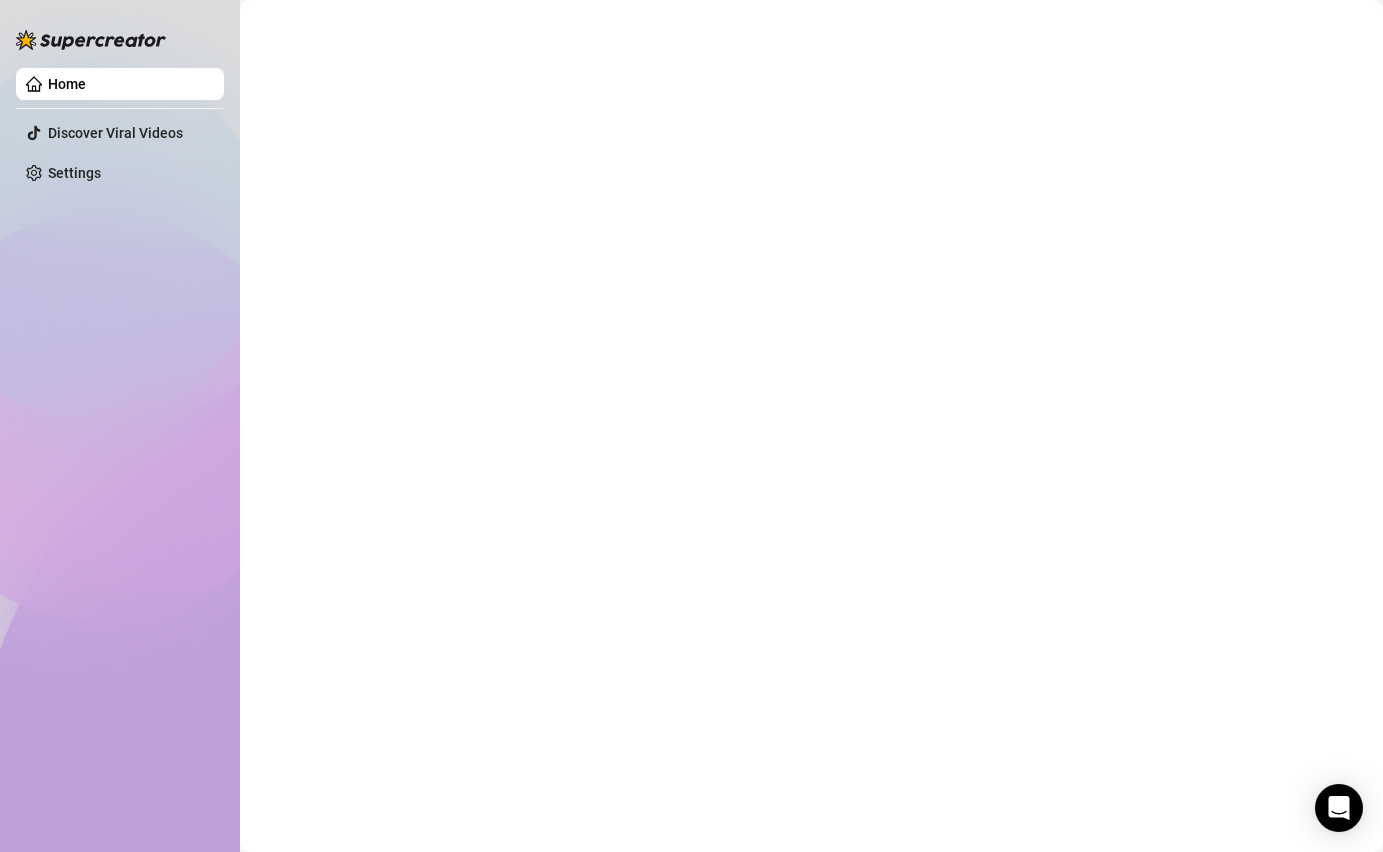 click at bounding box center (811, 426) 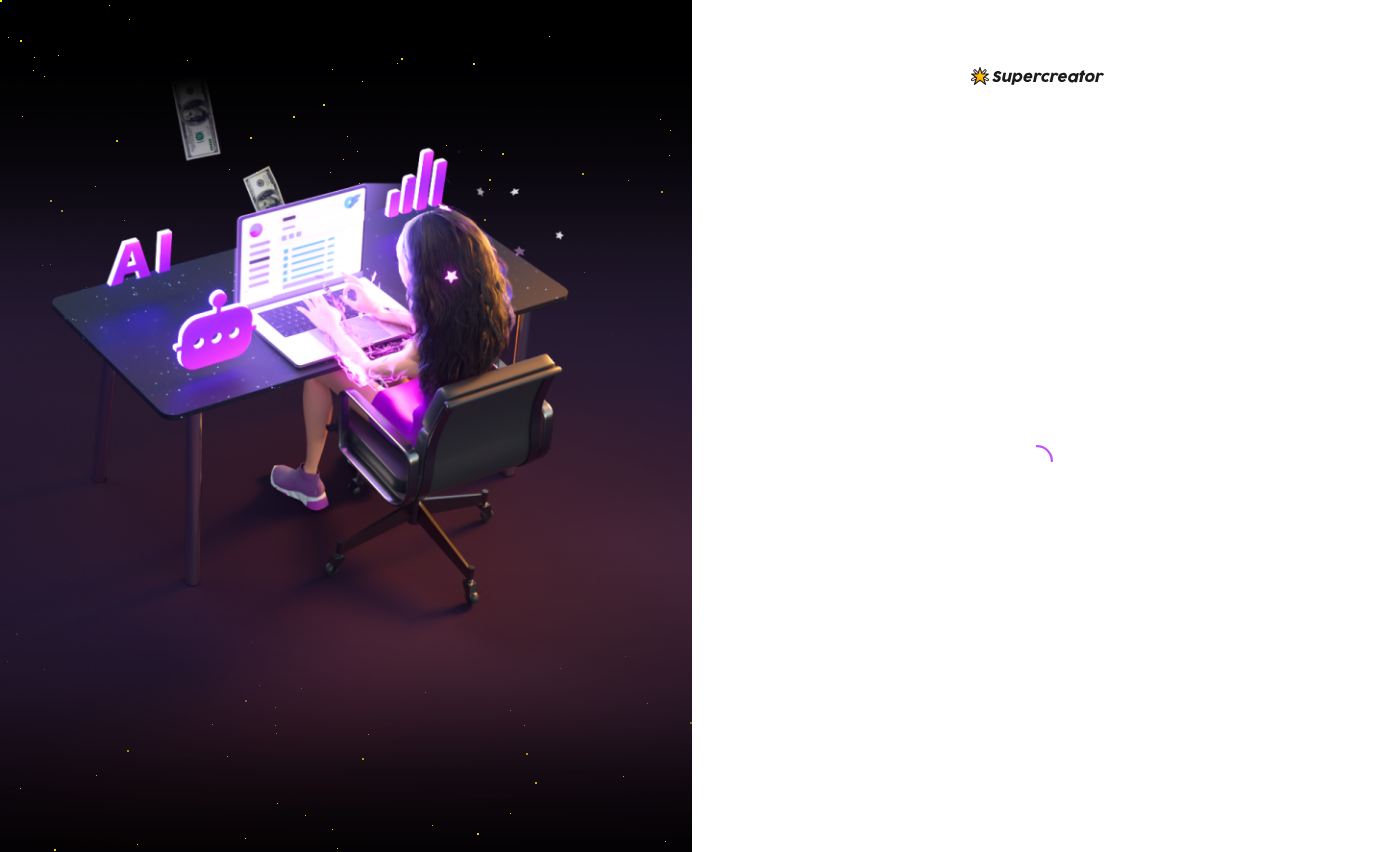 scroll, scrollTop: 0, scrollLeft: 0, axis: both 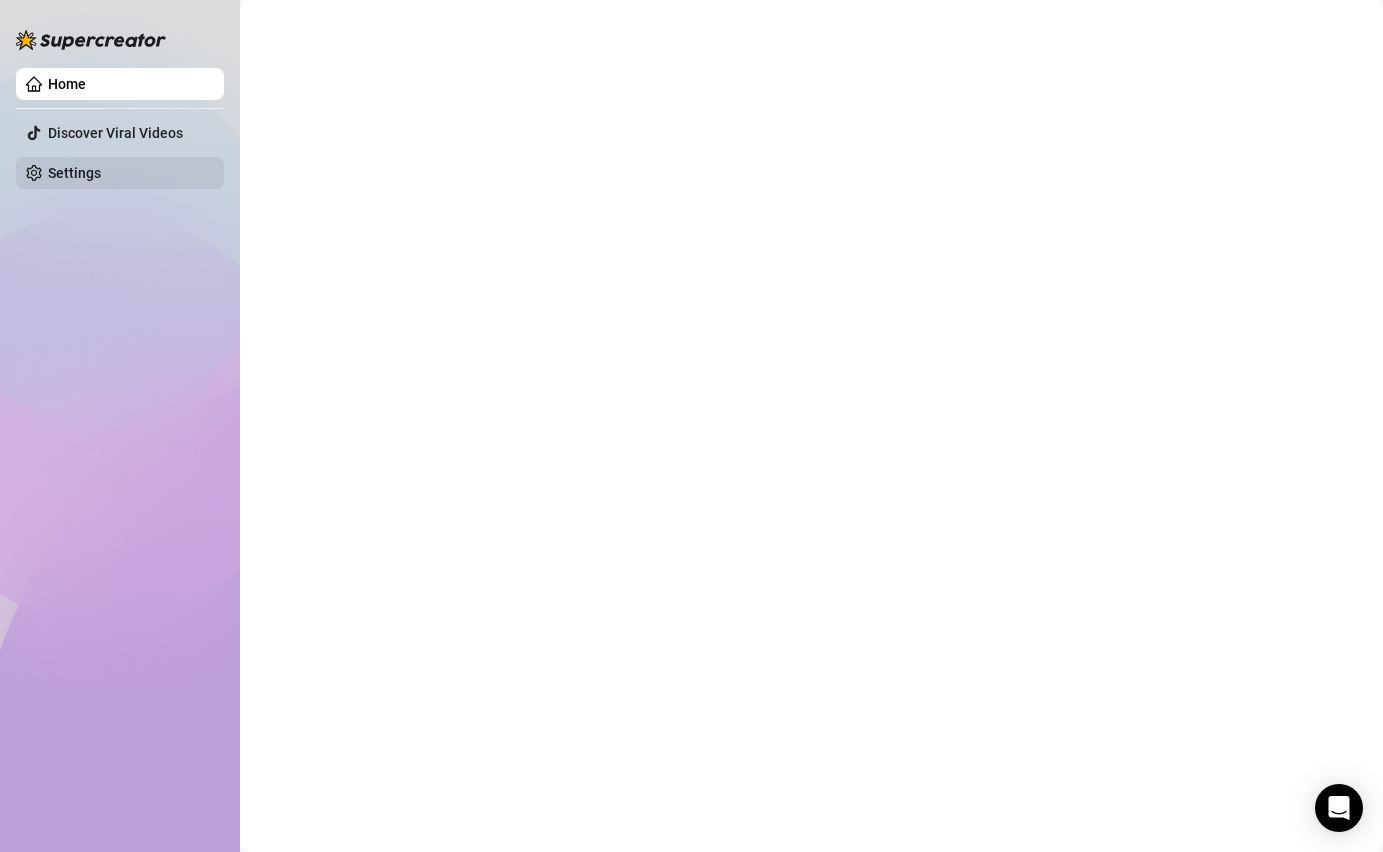 click on "Settings" at bounding box center [74, 173] 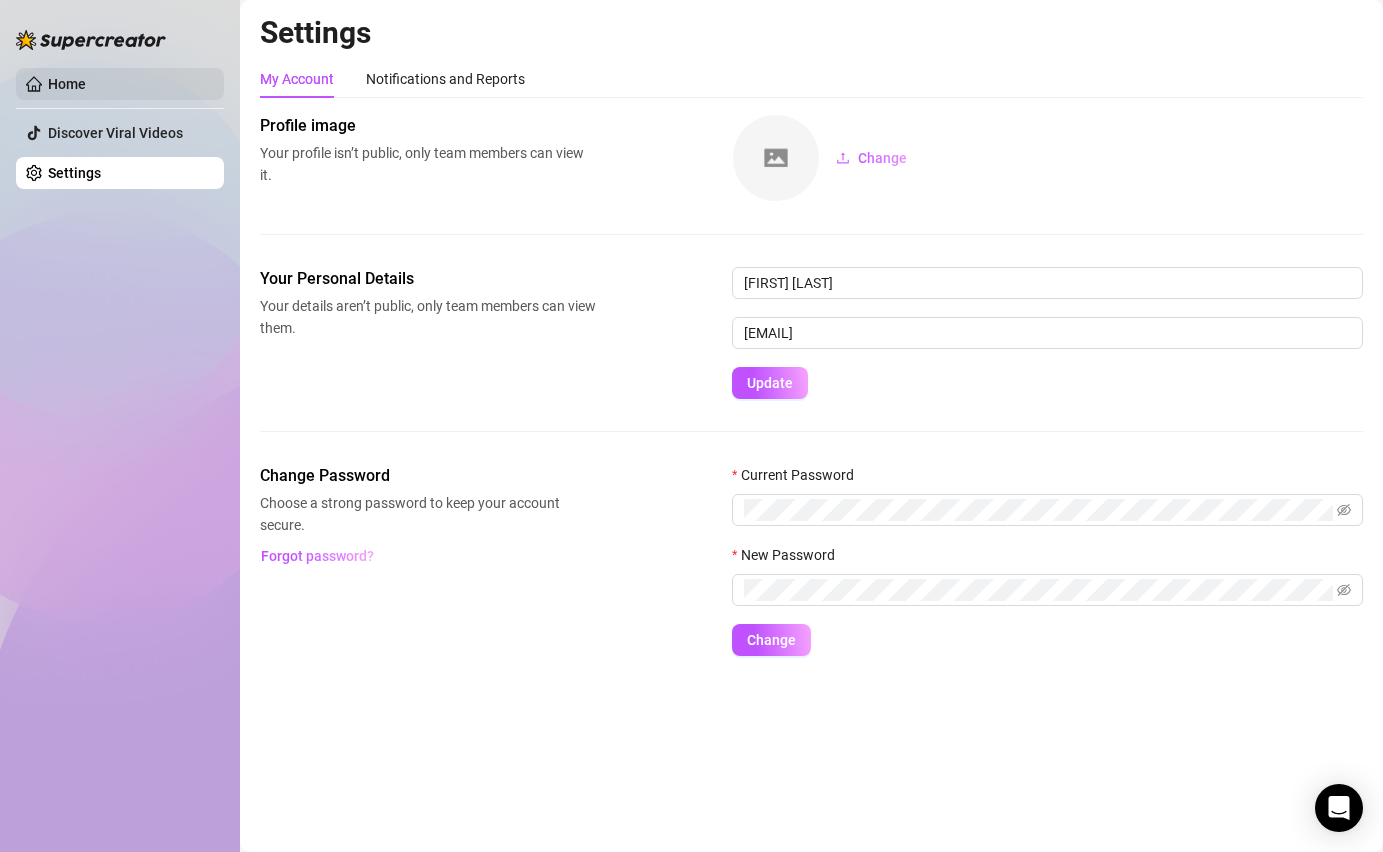 click on "Home" at bounding box center [67, 84] 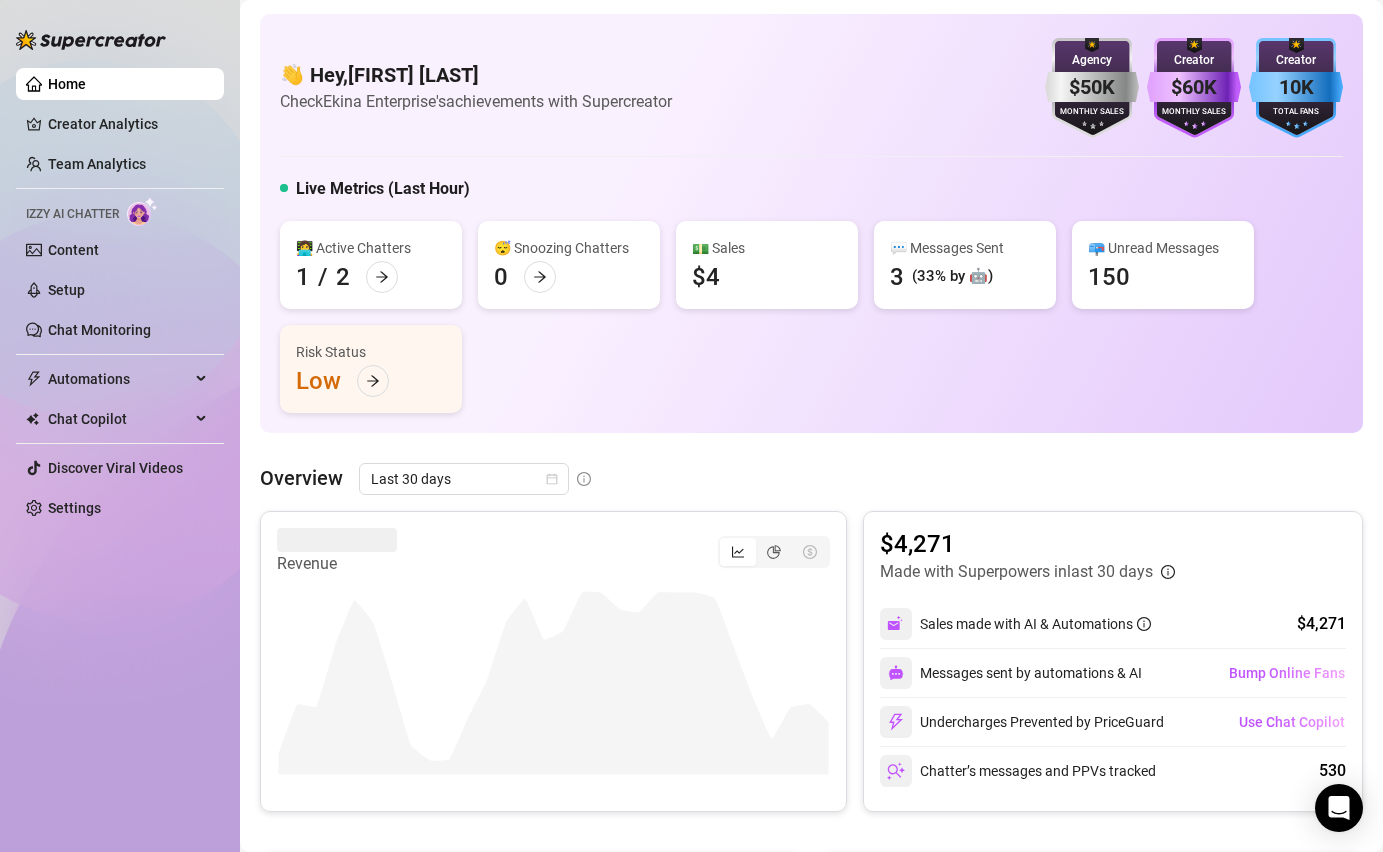 click on "👋 Hey,  [FIRST] [LAST] Check  Ekina Enterprise's  achievements with Supercreator $50K Agency Monthly Sales $60K Creator Monthly Sales 10K Creator Total Fans" at bounding box center (811, 88) 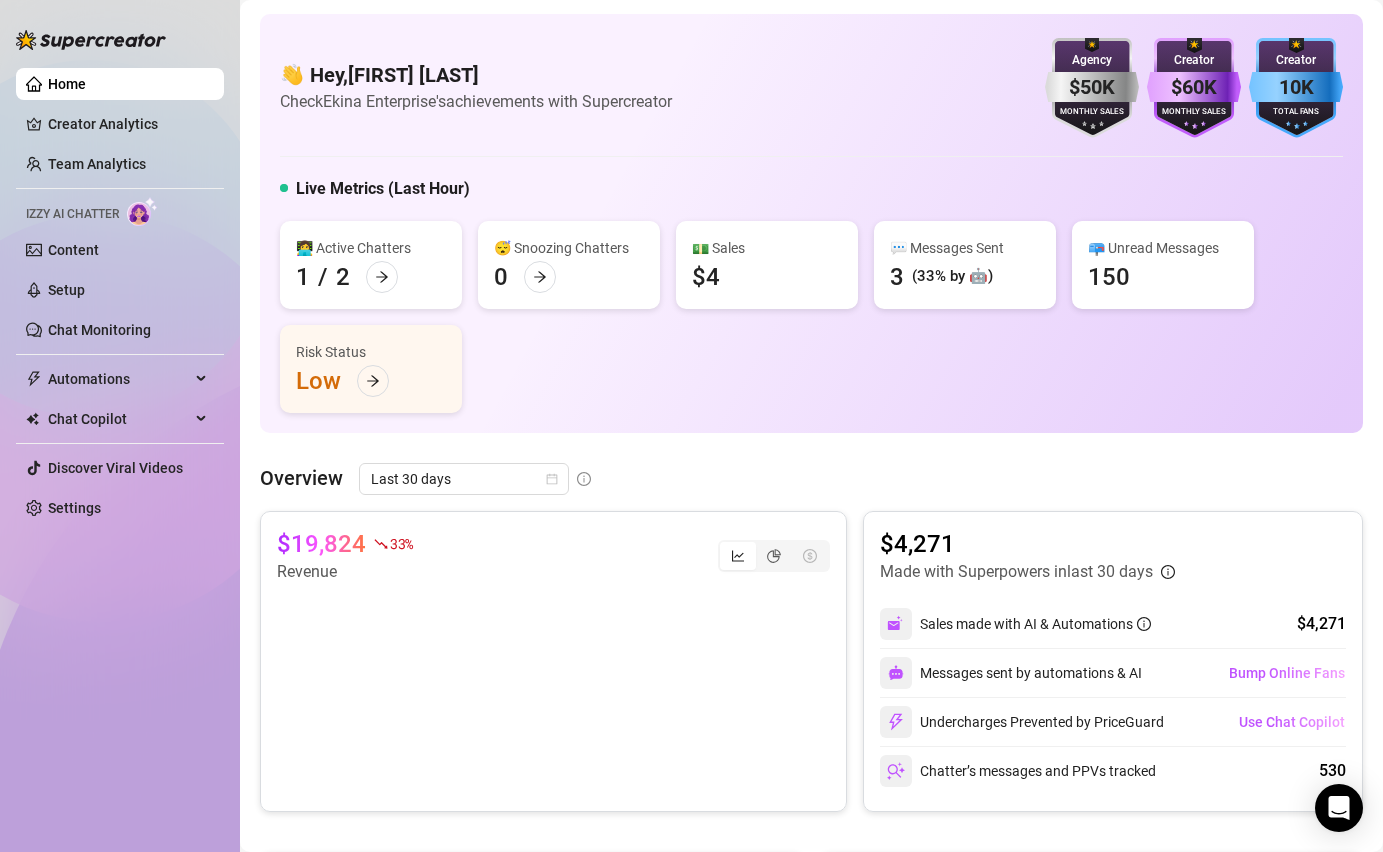 click on "Home" at bounding box center (67, 84) 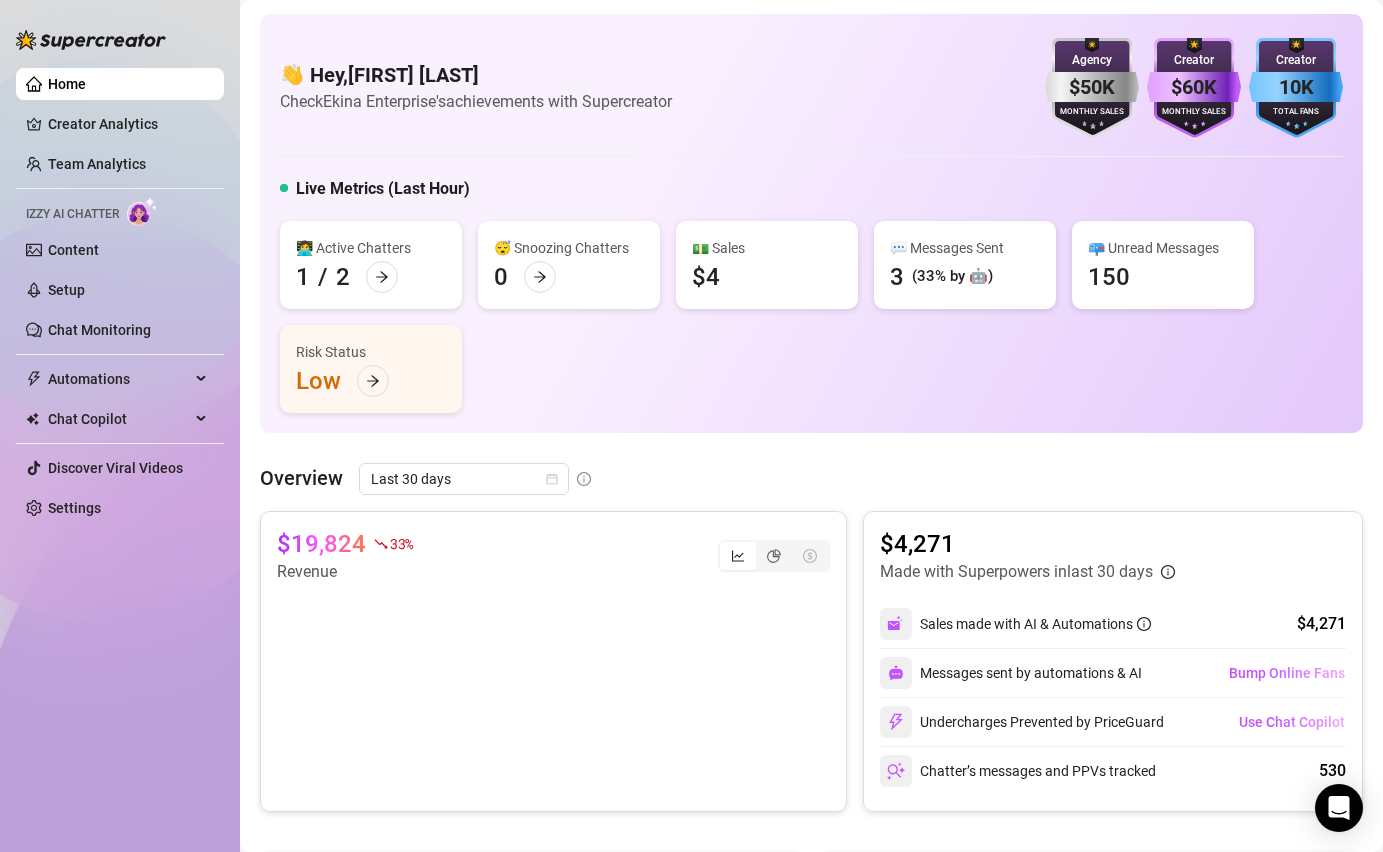 click on "$60K" at bounding box center (1194, 87) 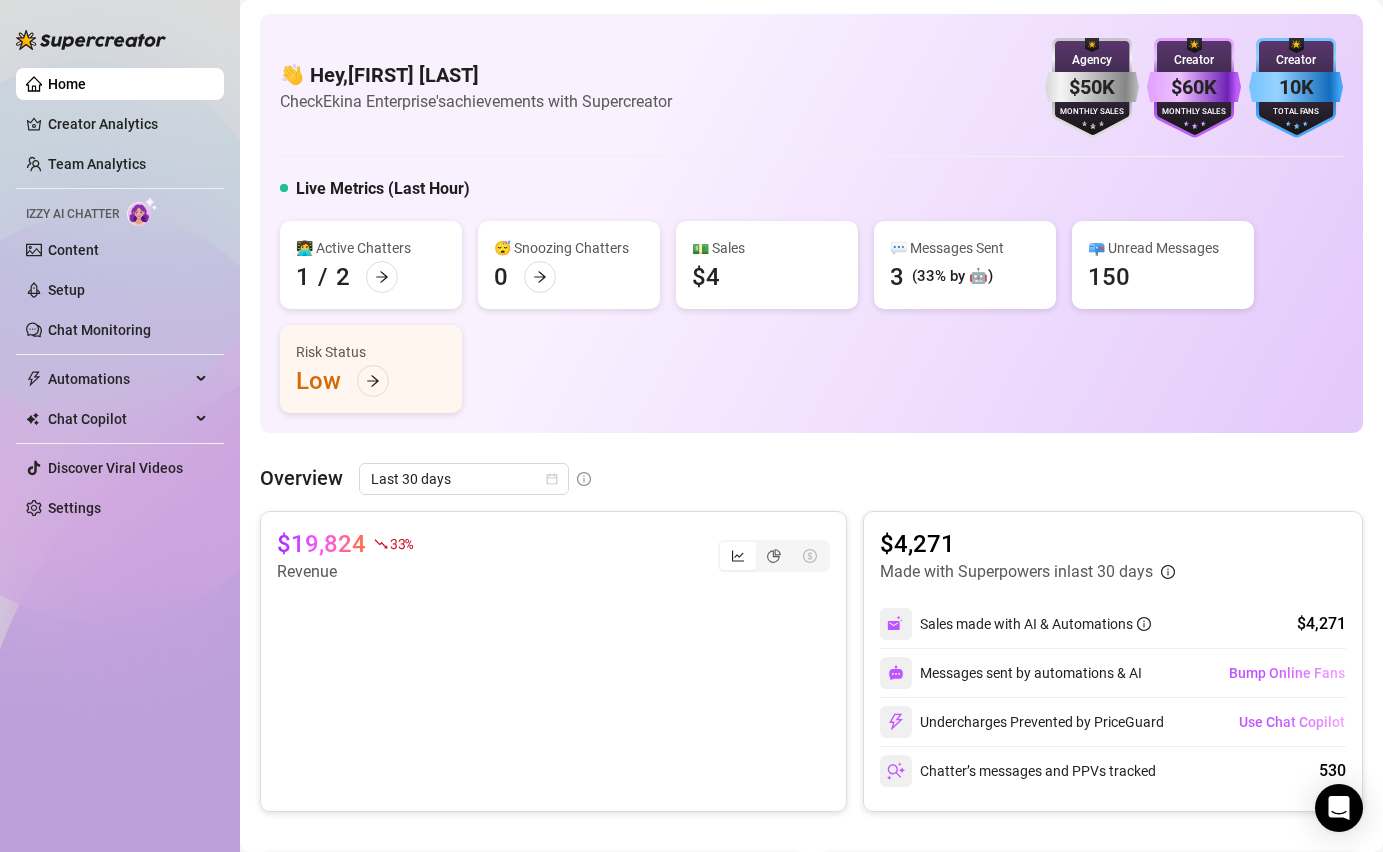 click on "$60K" at bounding box center [1194, 87] 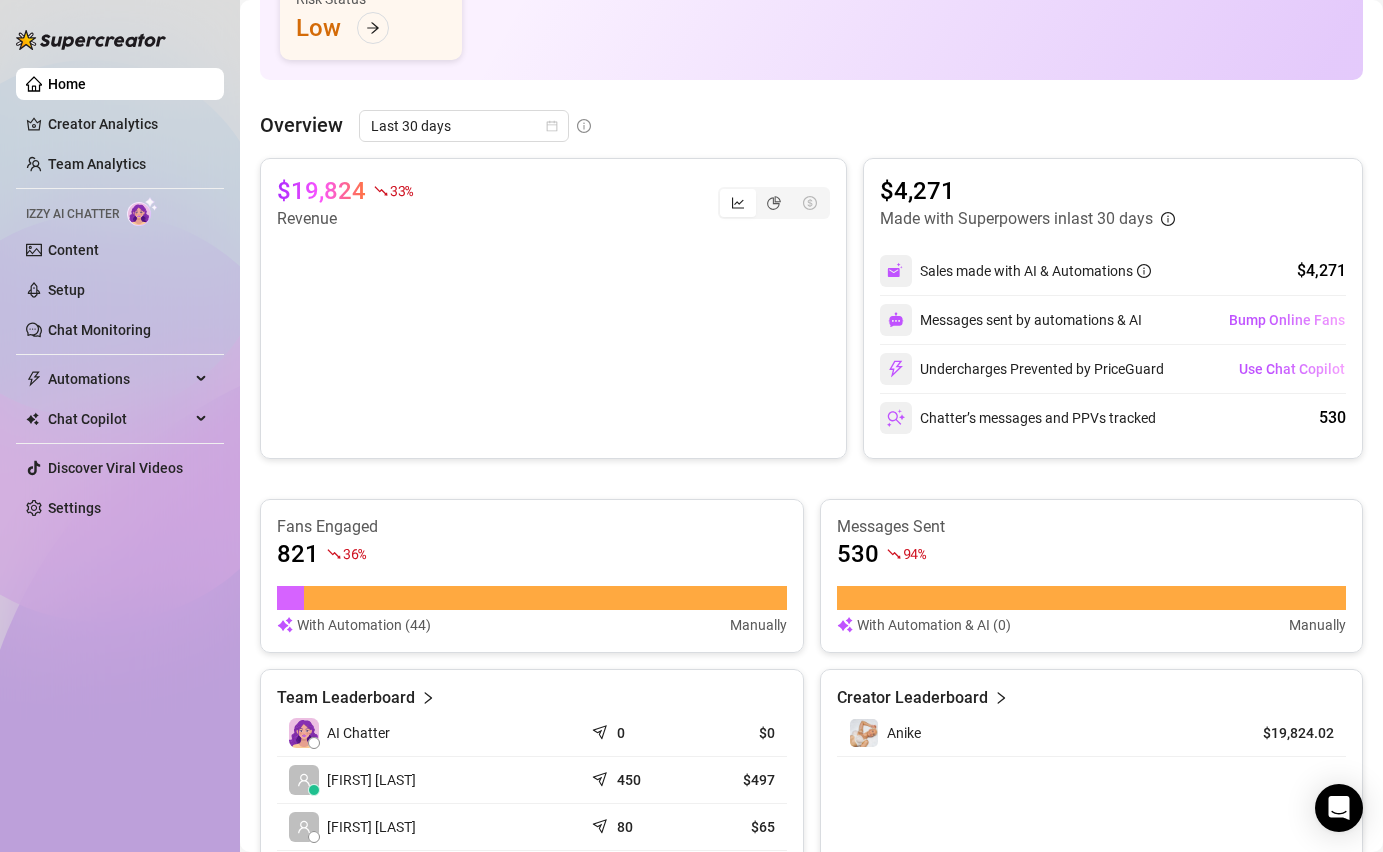 scroll, scrollTop: 0, scrollLeft: 0, axis: both 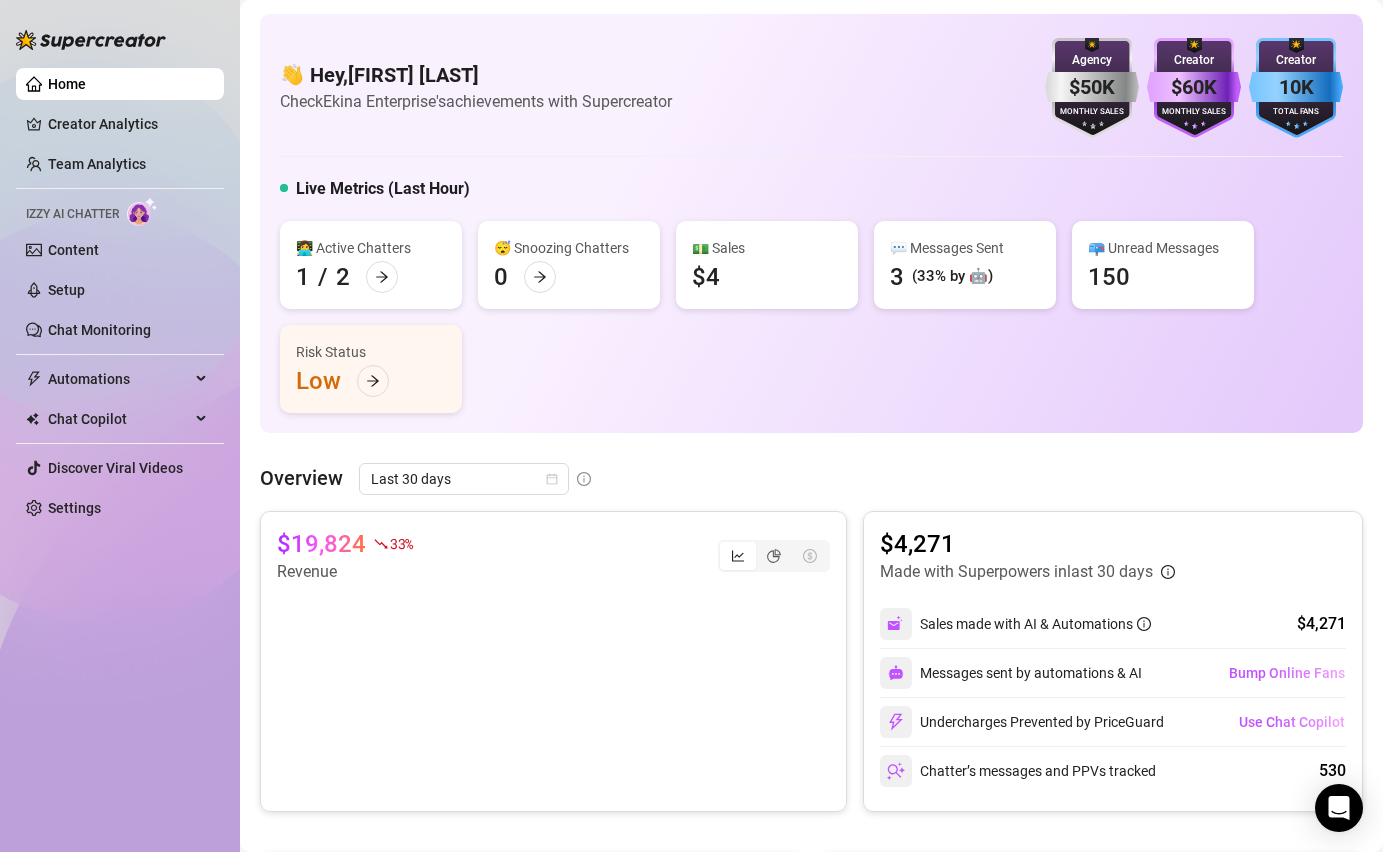 click at bounding box center [1092, 88] 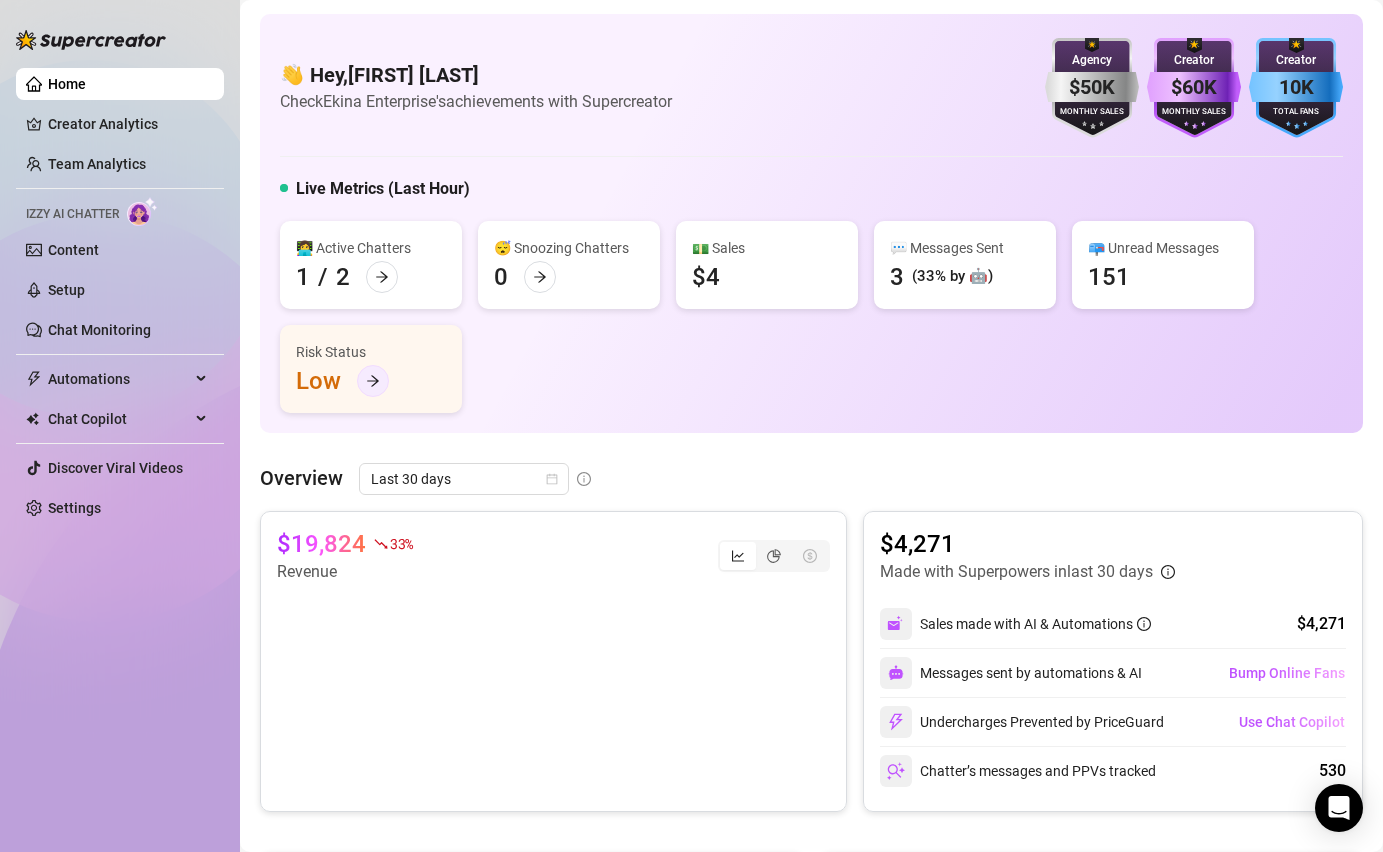 click 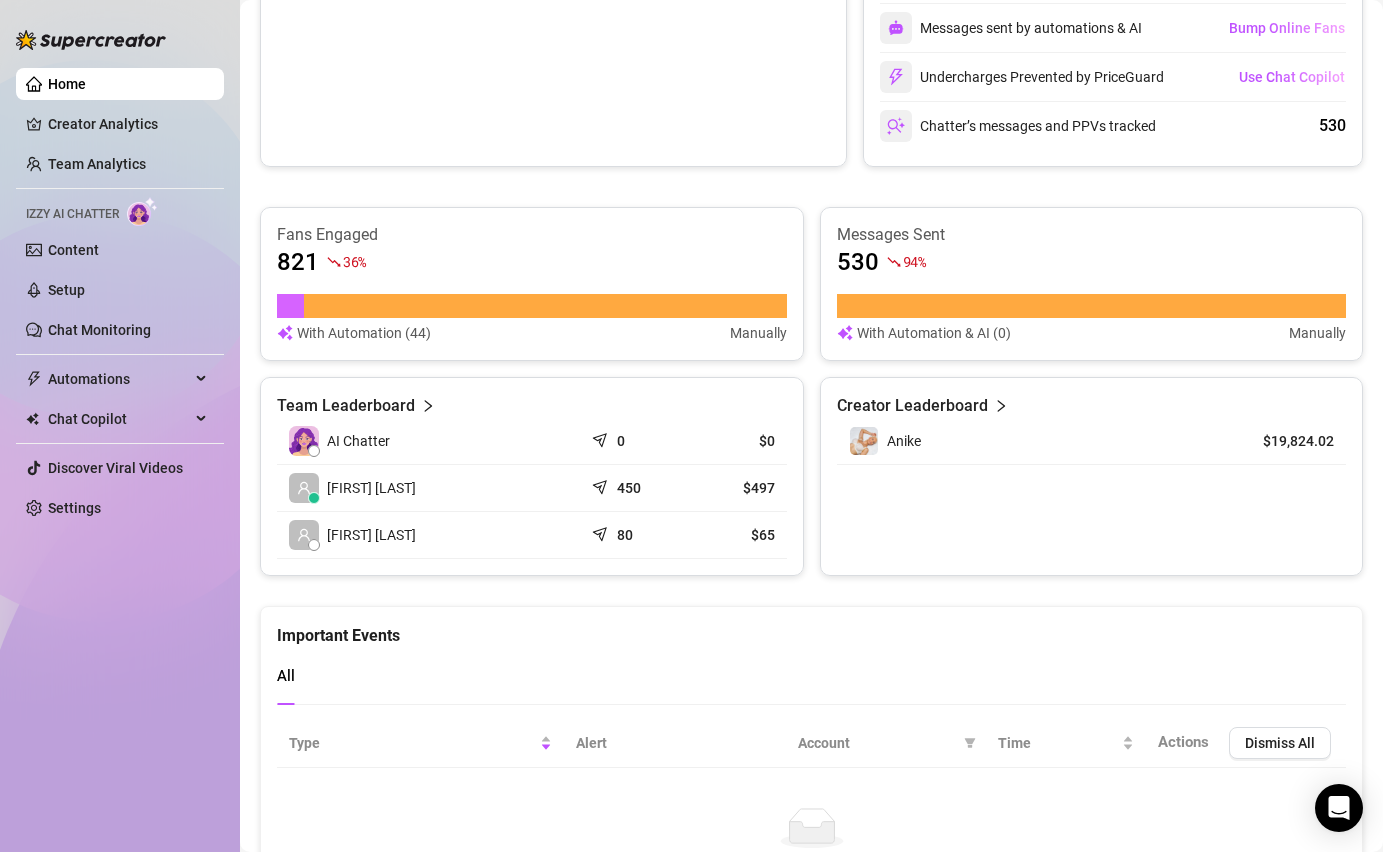 scroll, scrollTop: 788, scrollLeft: 0, axis: vertical 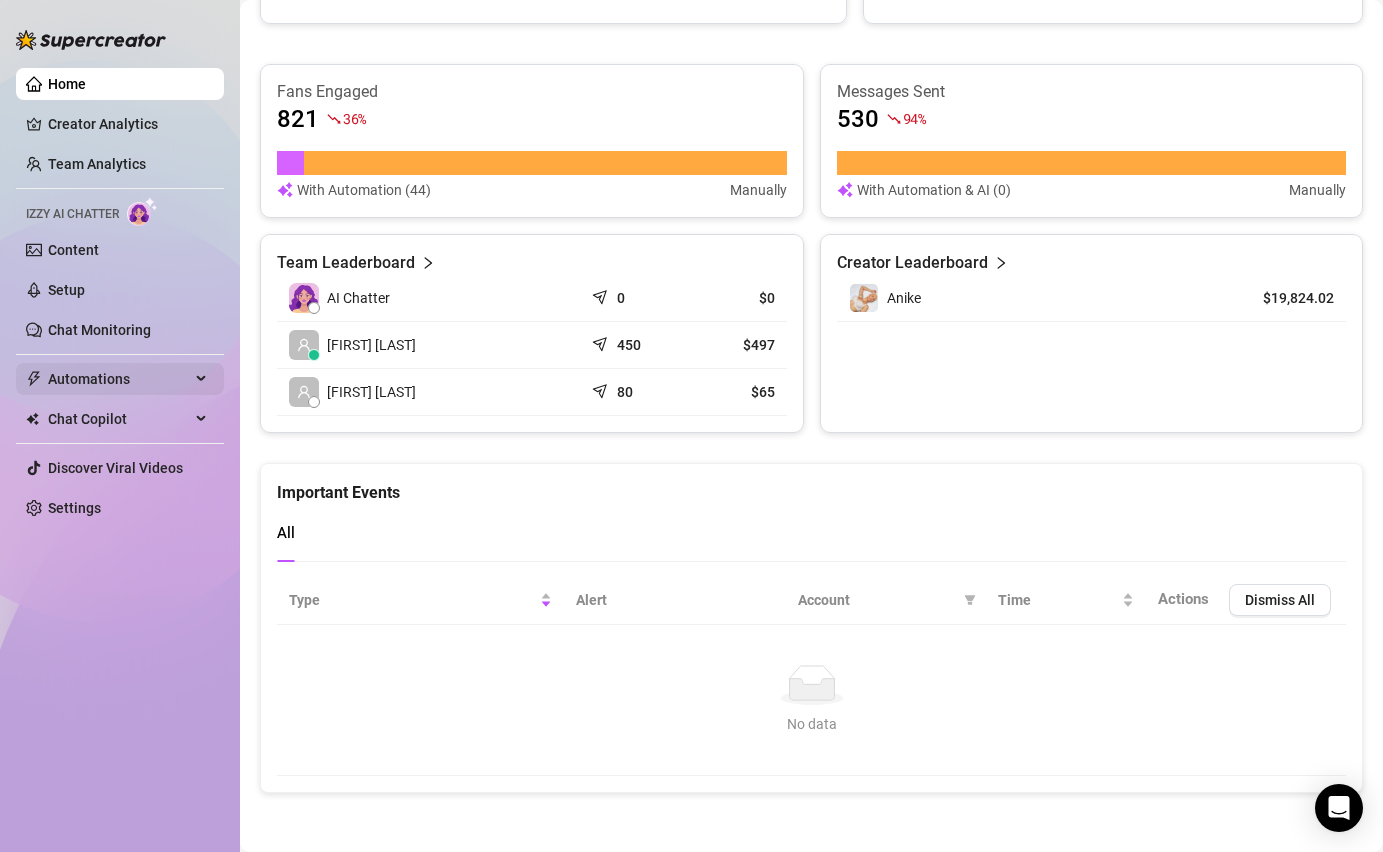 click on "Automations" at bounding box center [119, 379] 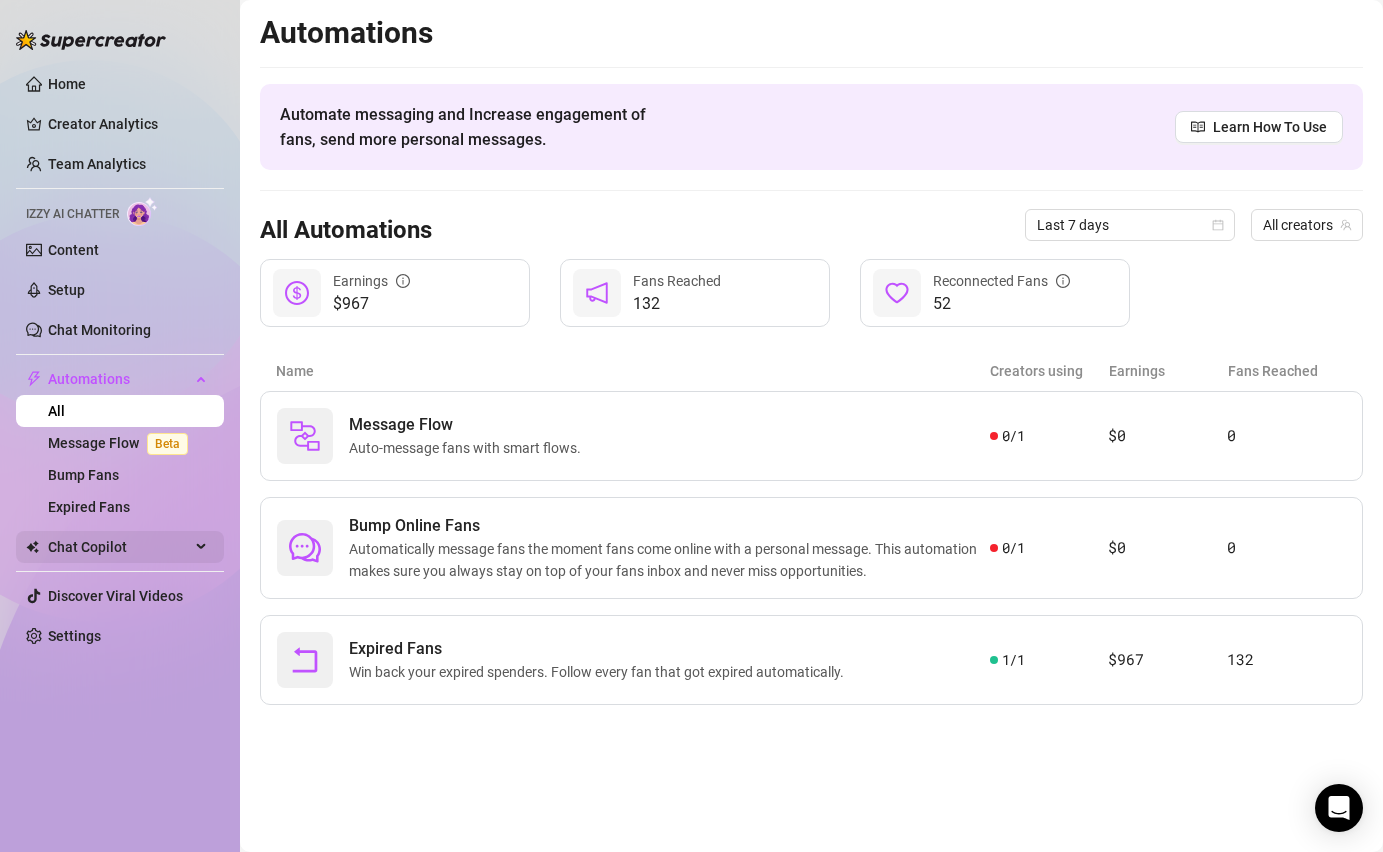 click on "Chat Copilot" at bounding box center [119, 547] 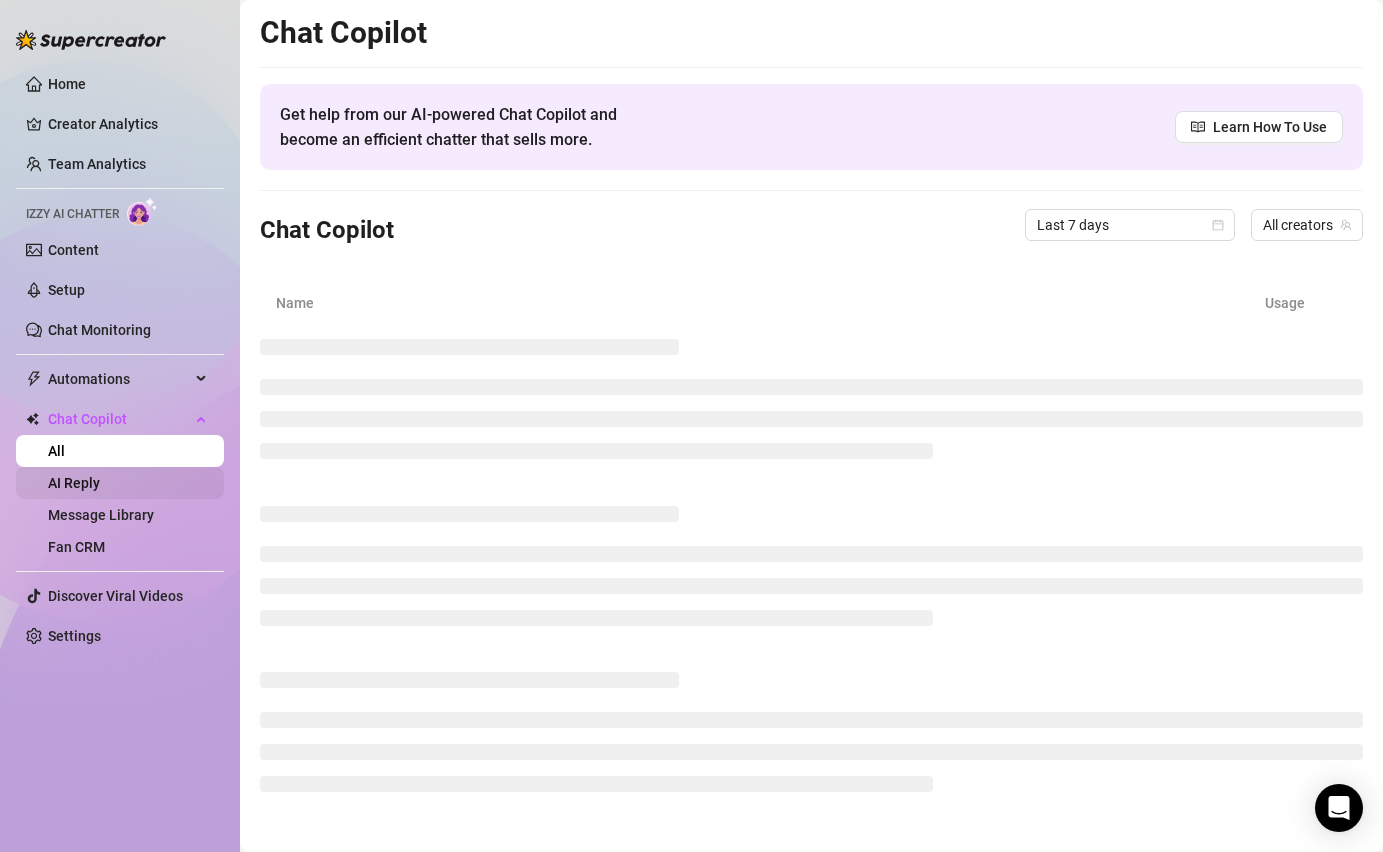 click on "AI Reply" at bounding box center [74, 483] 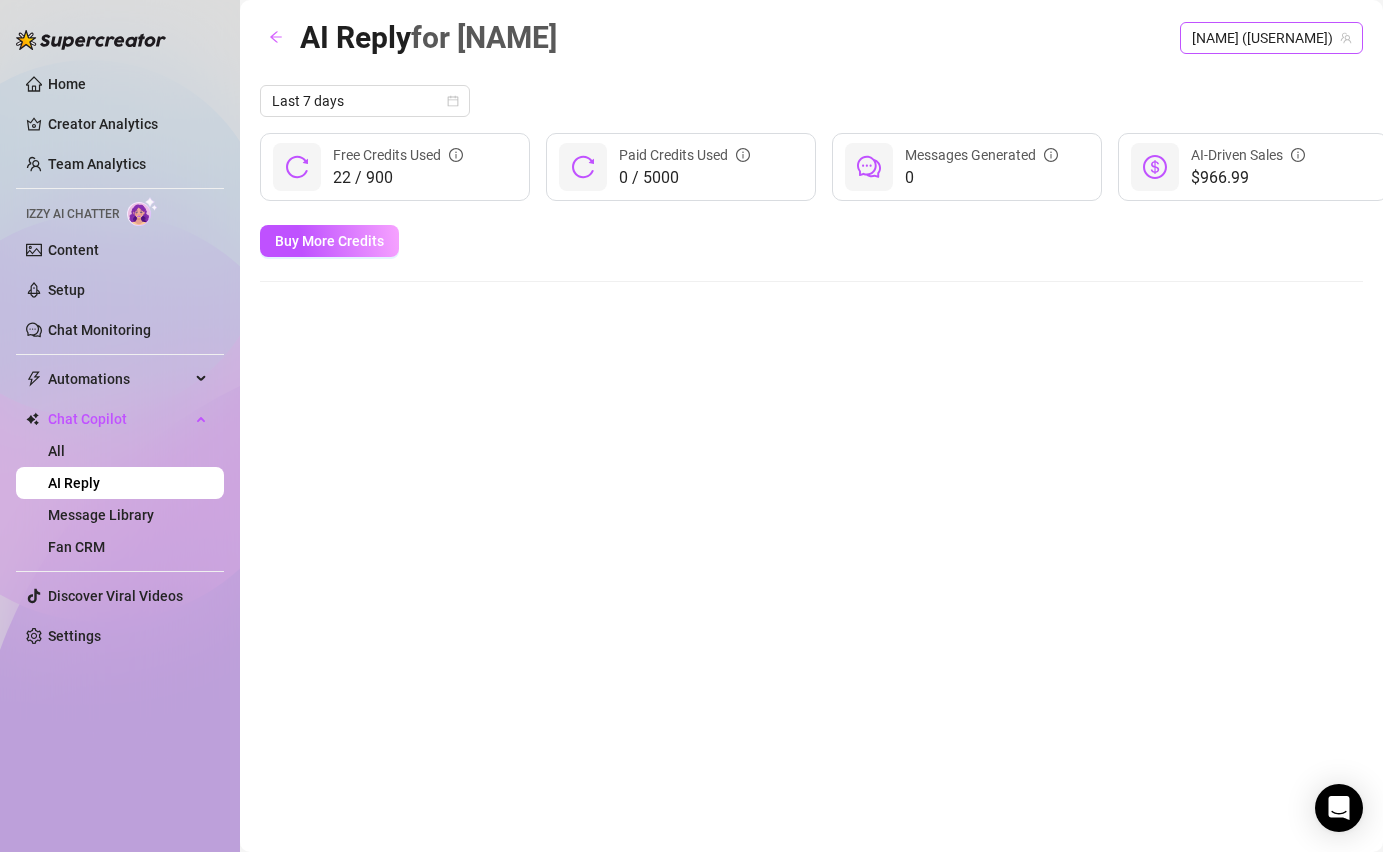 click on "[NAME] ([USERNAME])" at bounding box center [1271, 38] 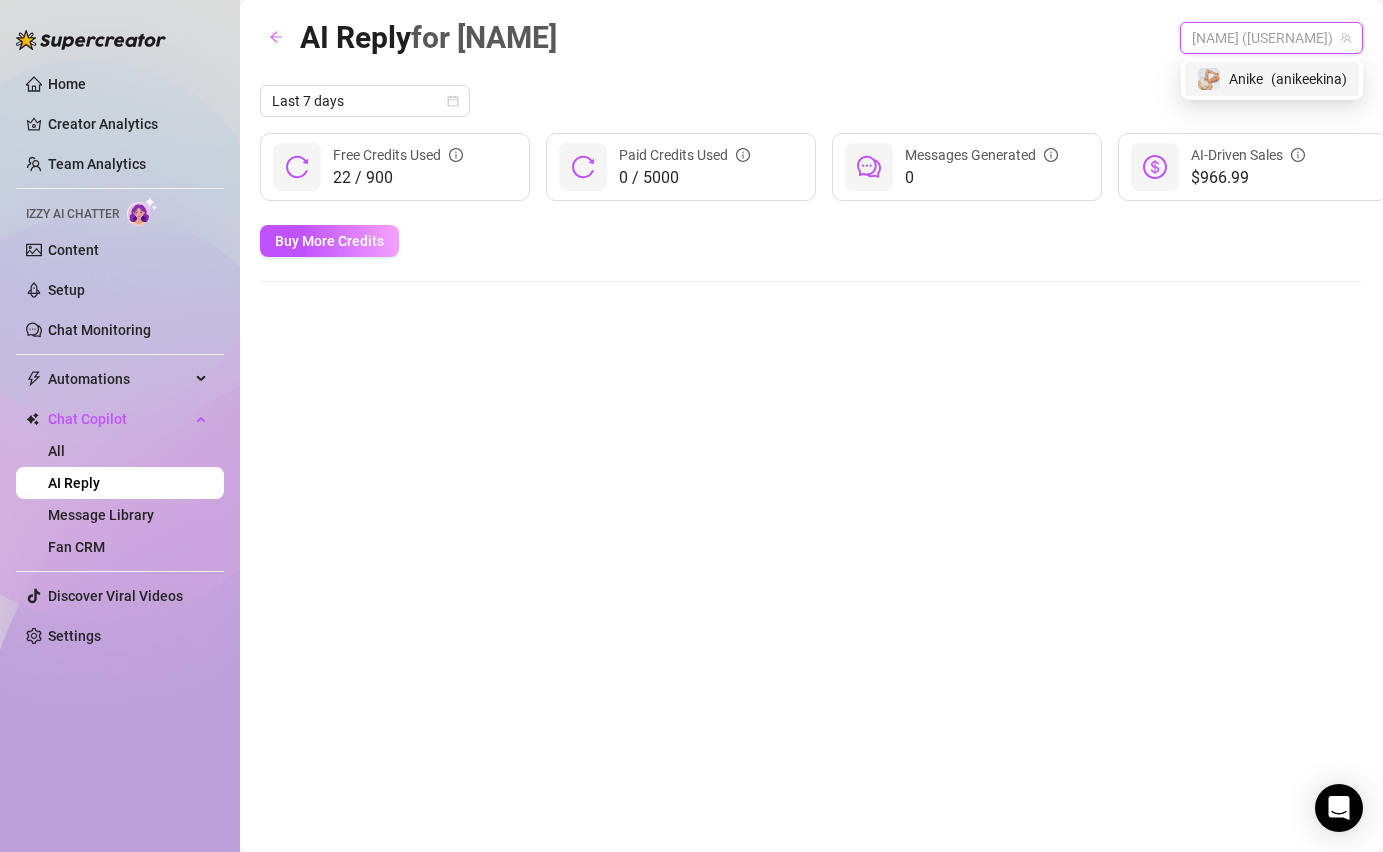 click on "[NAME] ([USERNAME])" at bounding box center [1271, 38] 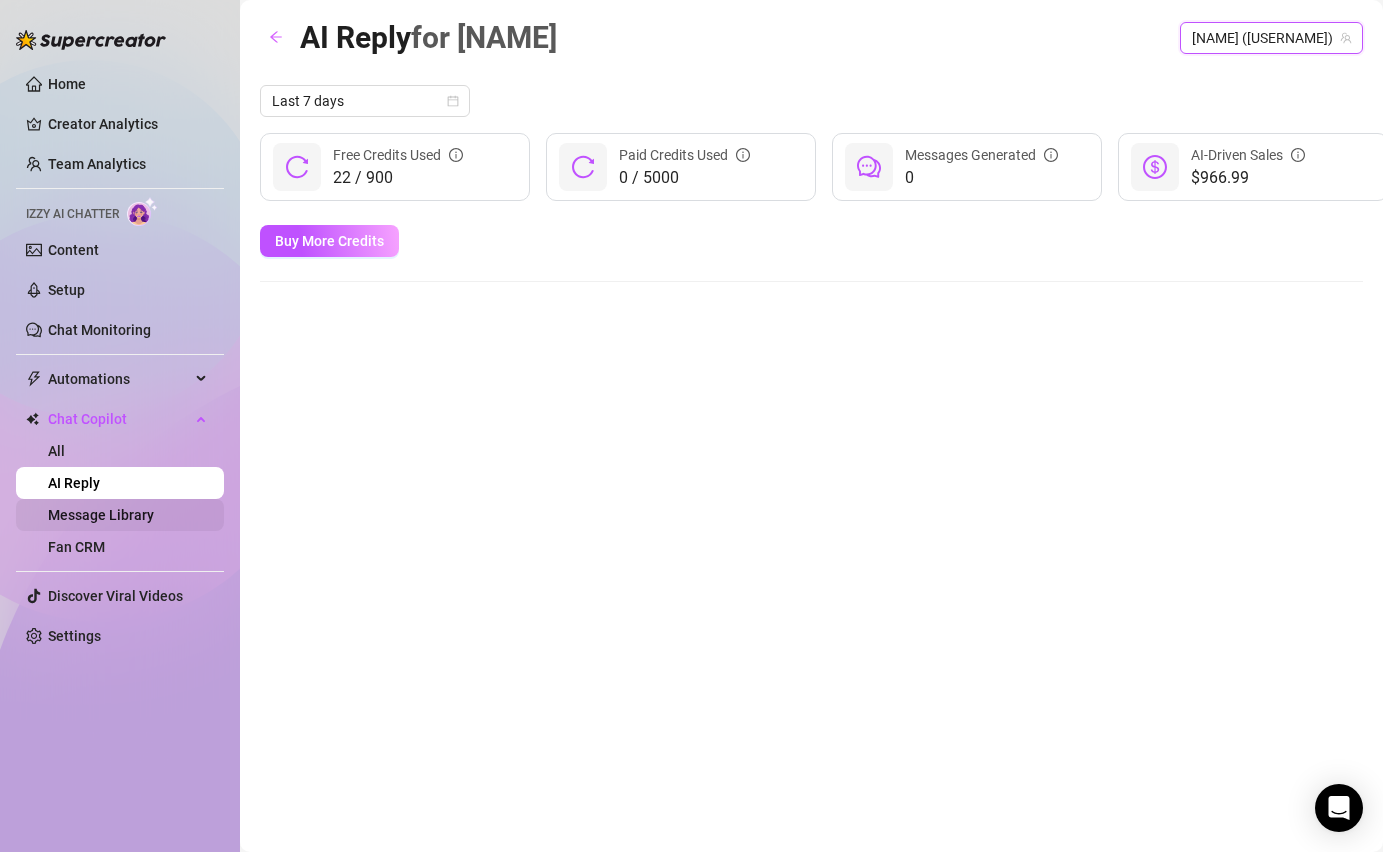 click on "Message Library" at bounding box center (101, 515) 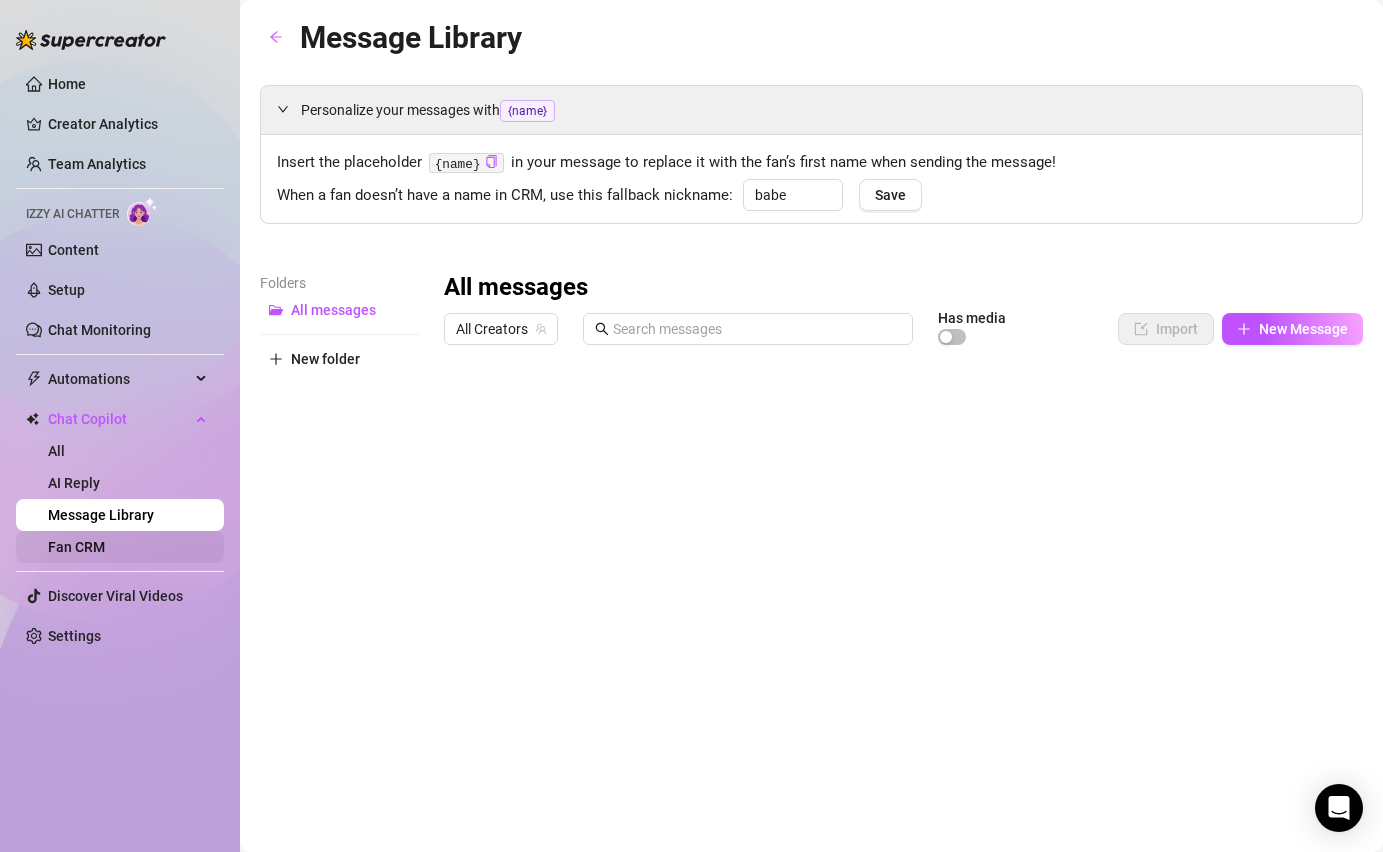 click on "Fan CRM" at bounding box center (76, 547) 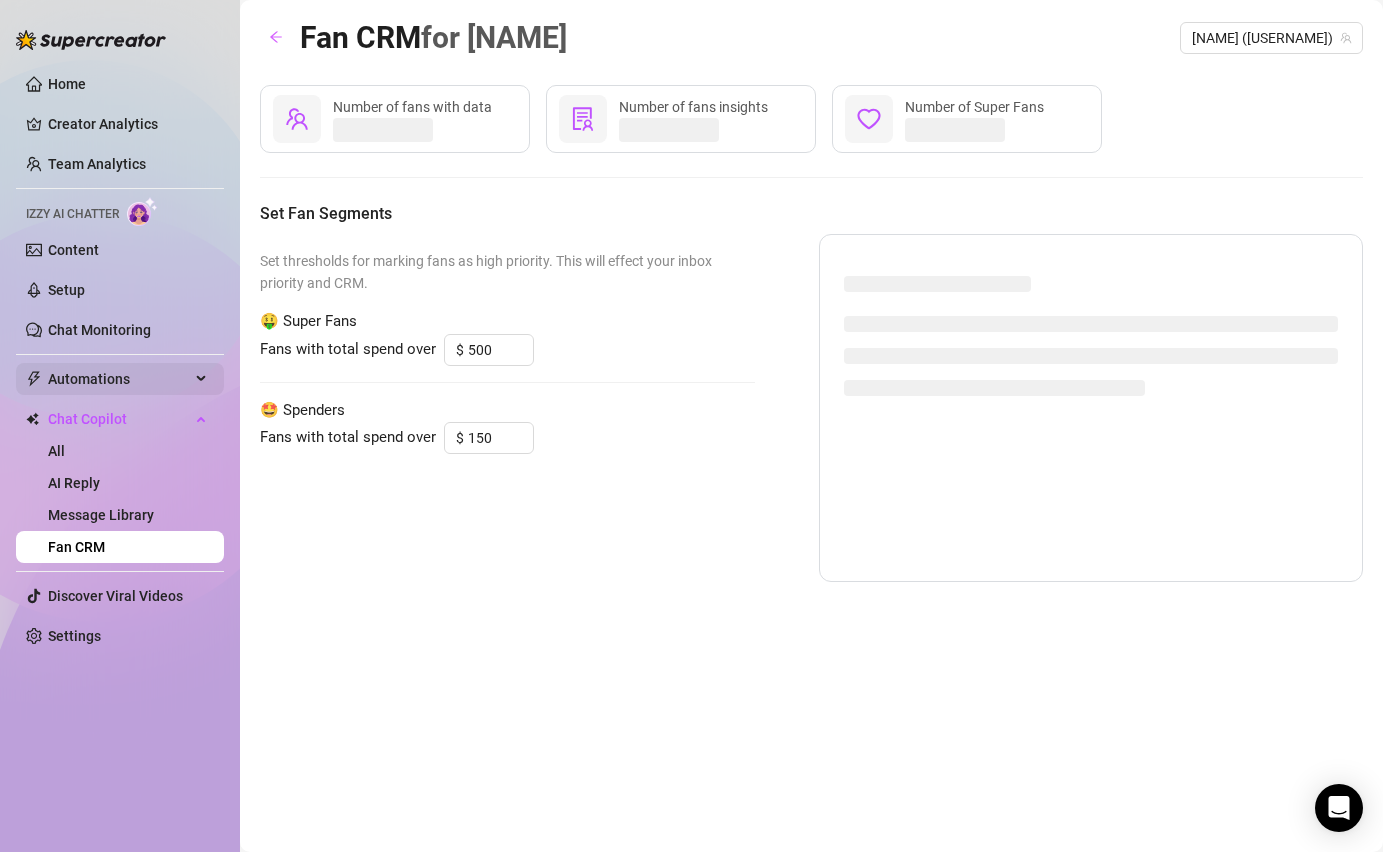 click on "Automations" at bounding box center (119, 379) 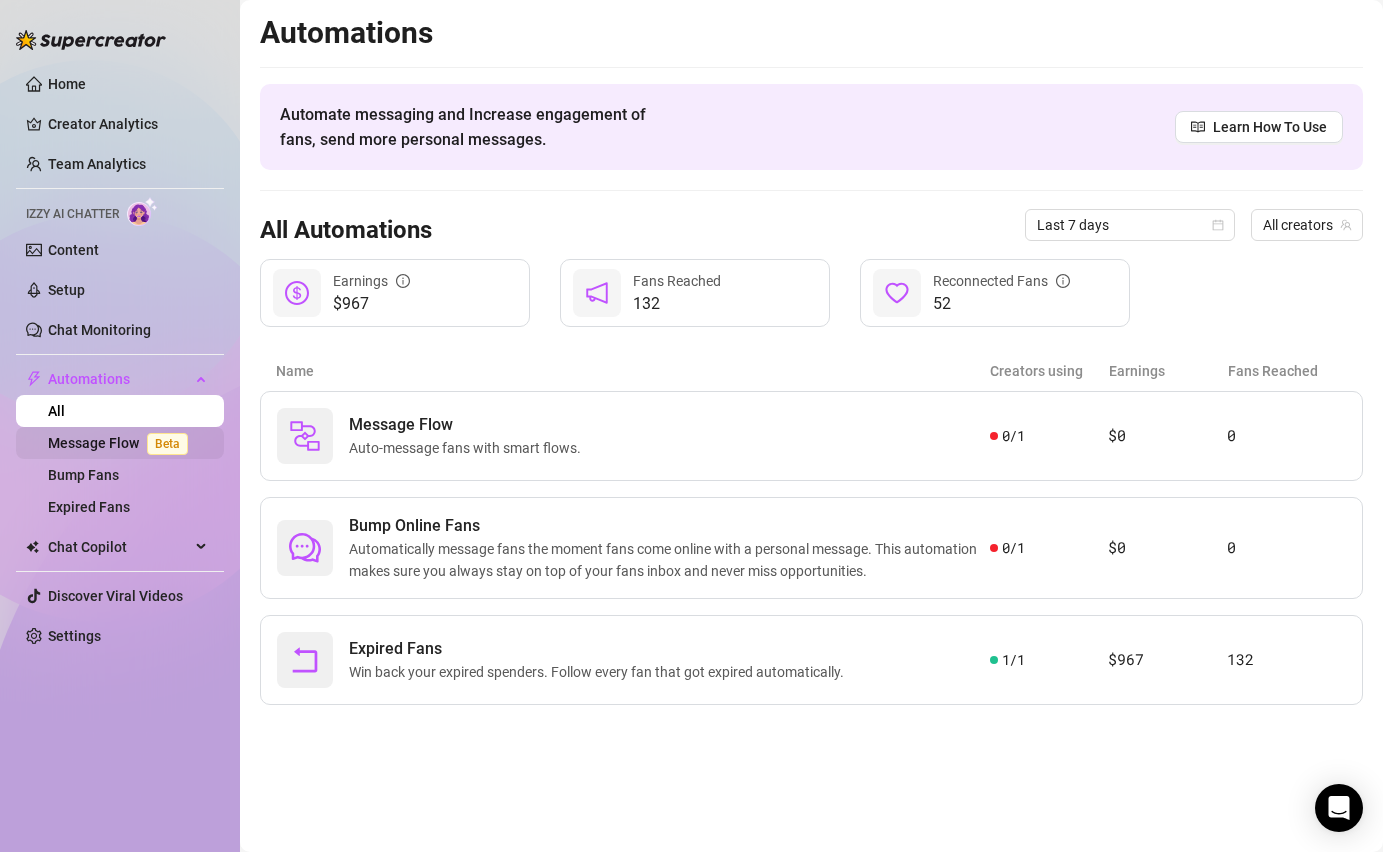 click on "Message Flow Beta" at bounding box center (122, 443) 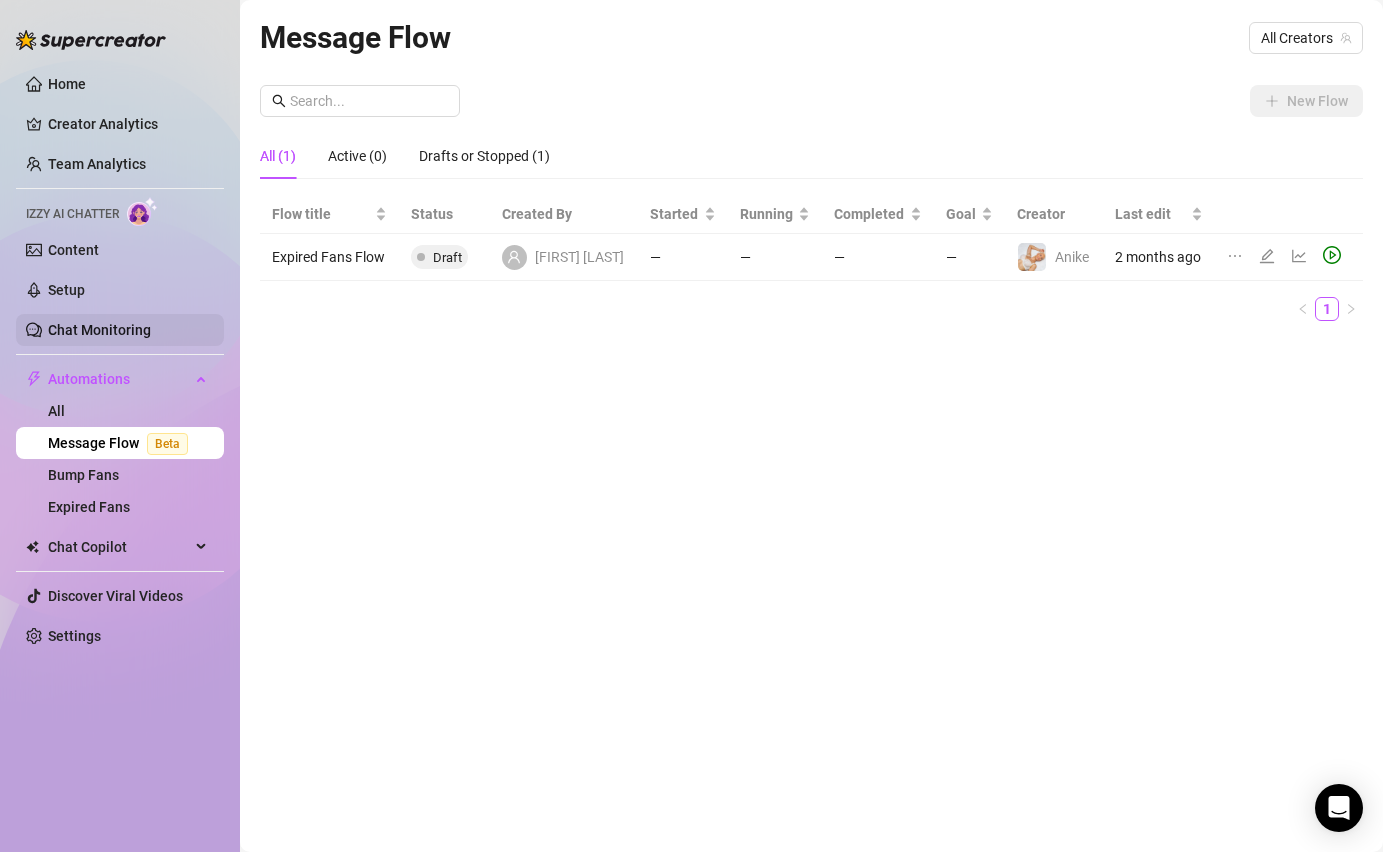 click on "Chat Monitoring" at bounding box center (99, 330) 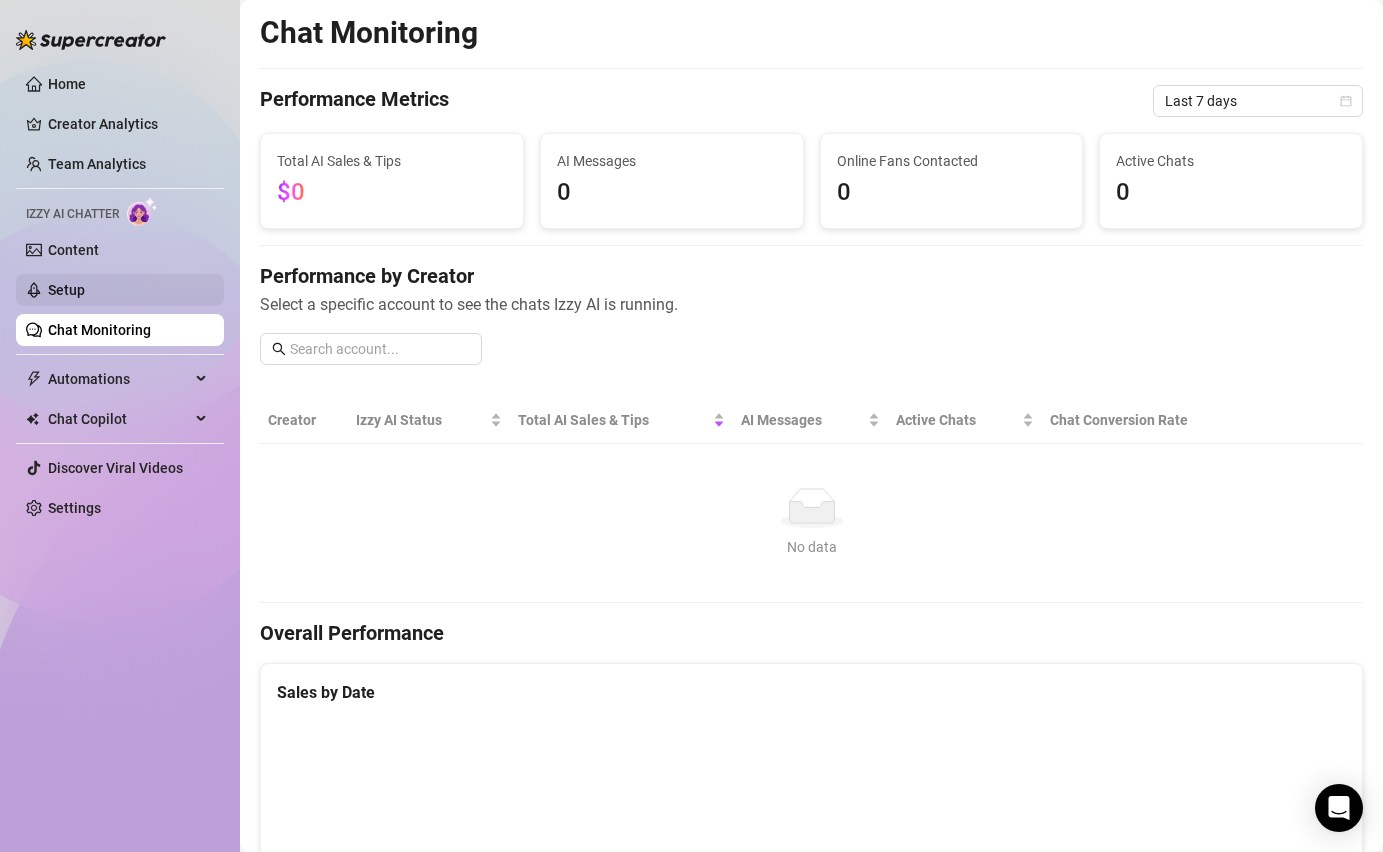click on "Setup" at bounding box center (66, 290) 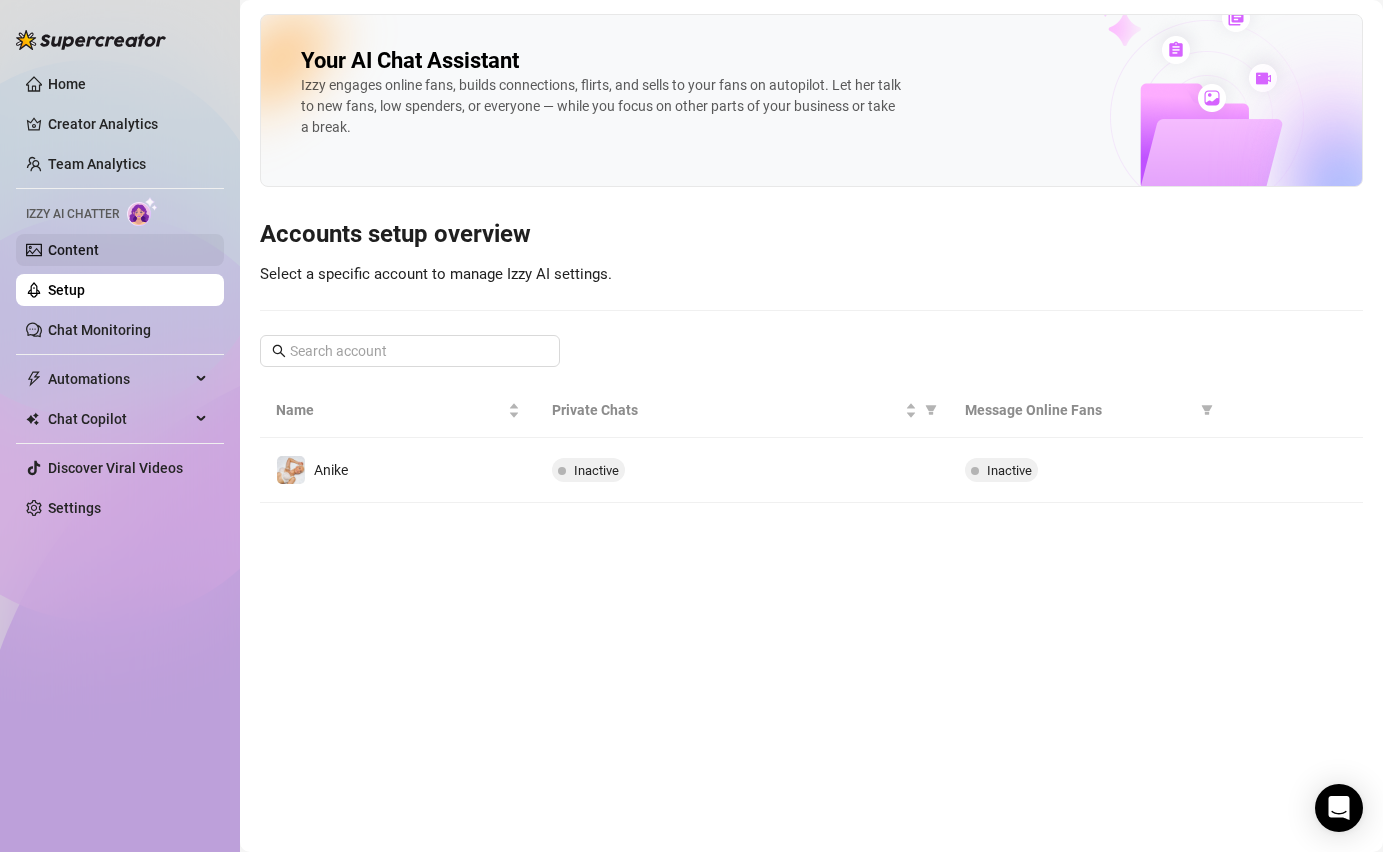 click on "Content" at bounding box center (73, 250) 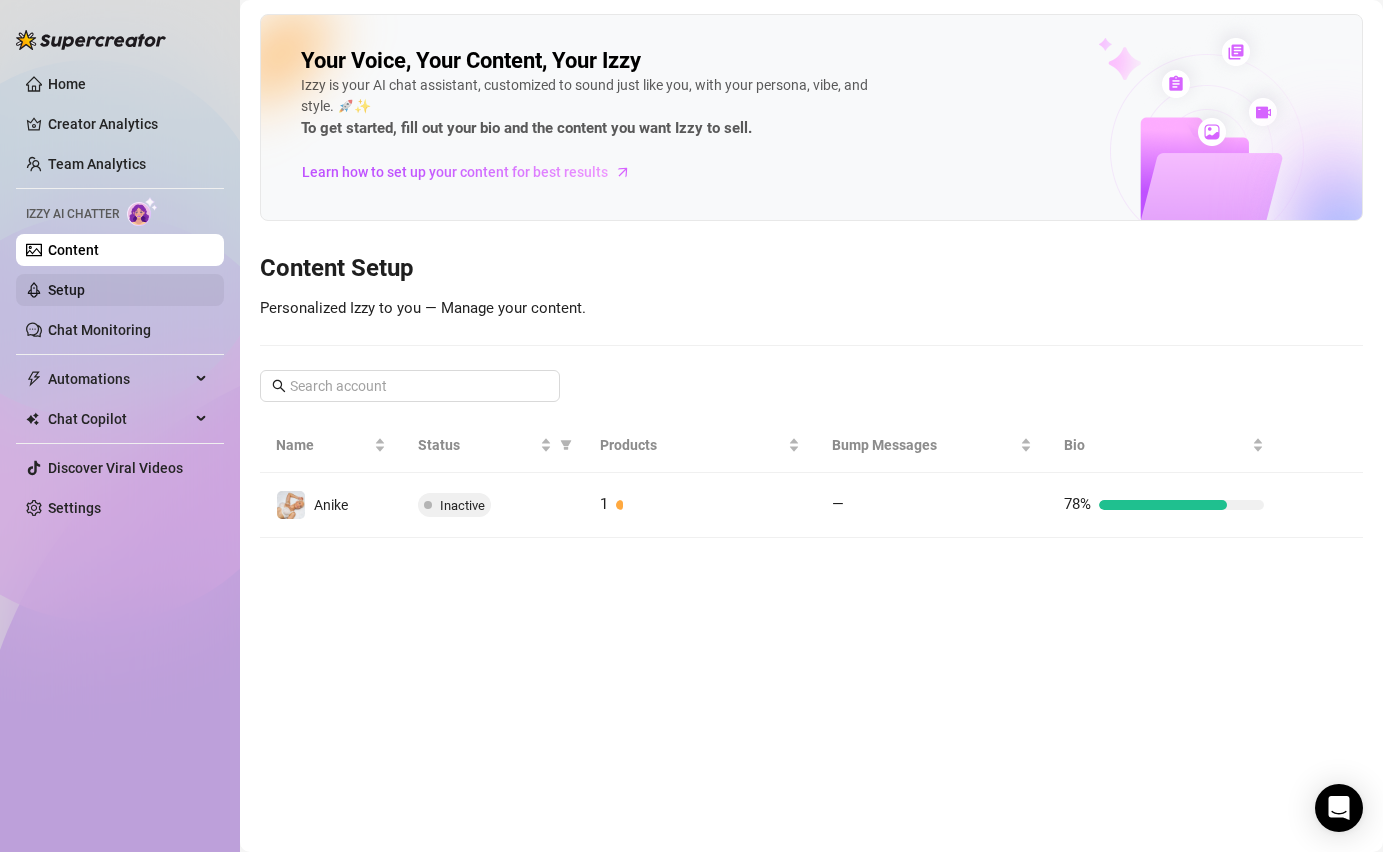 click on "Setup" at bounding box center (66, 290) 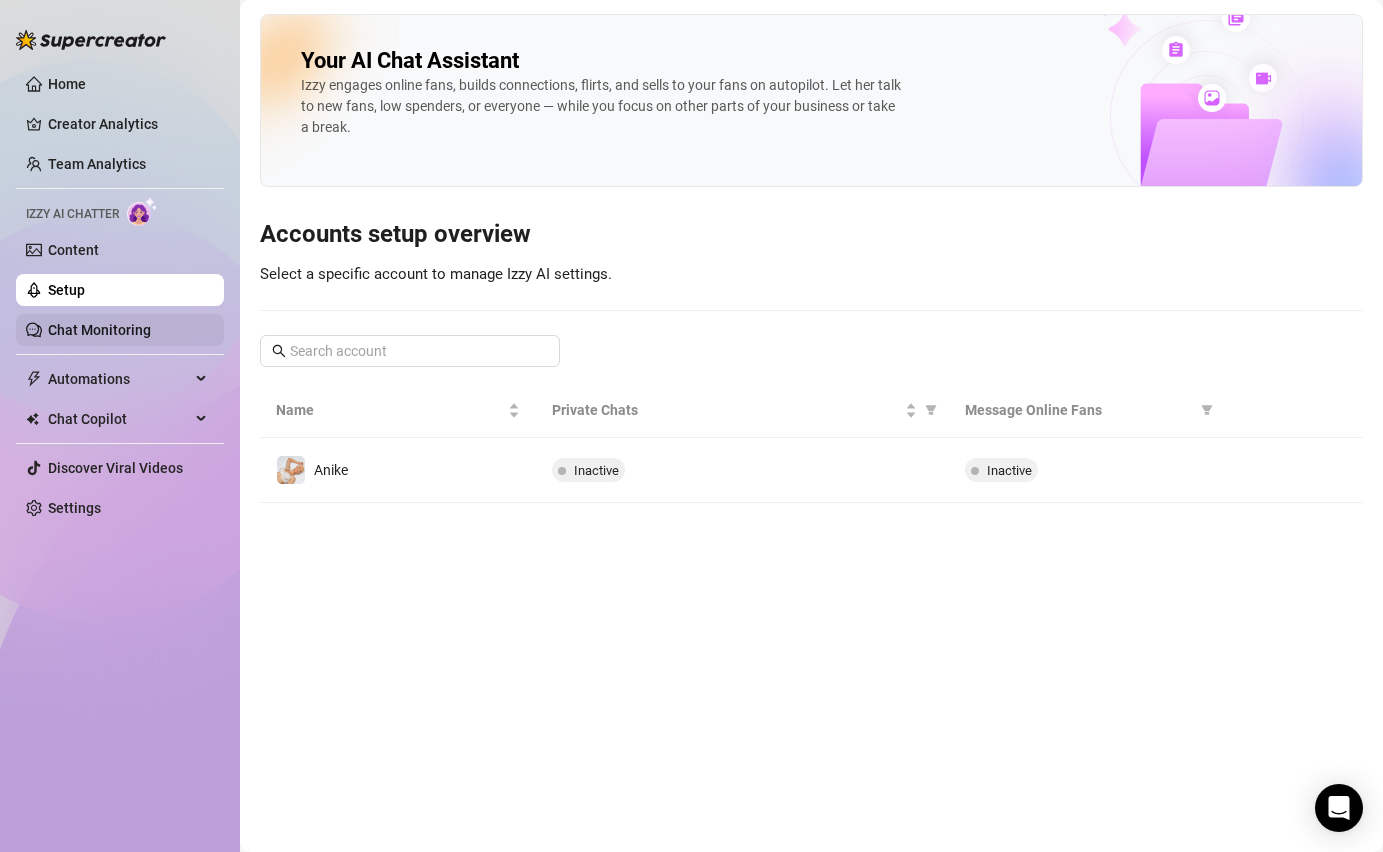 click on "Chat Monitoring" at bounding box center [99, 330] 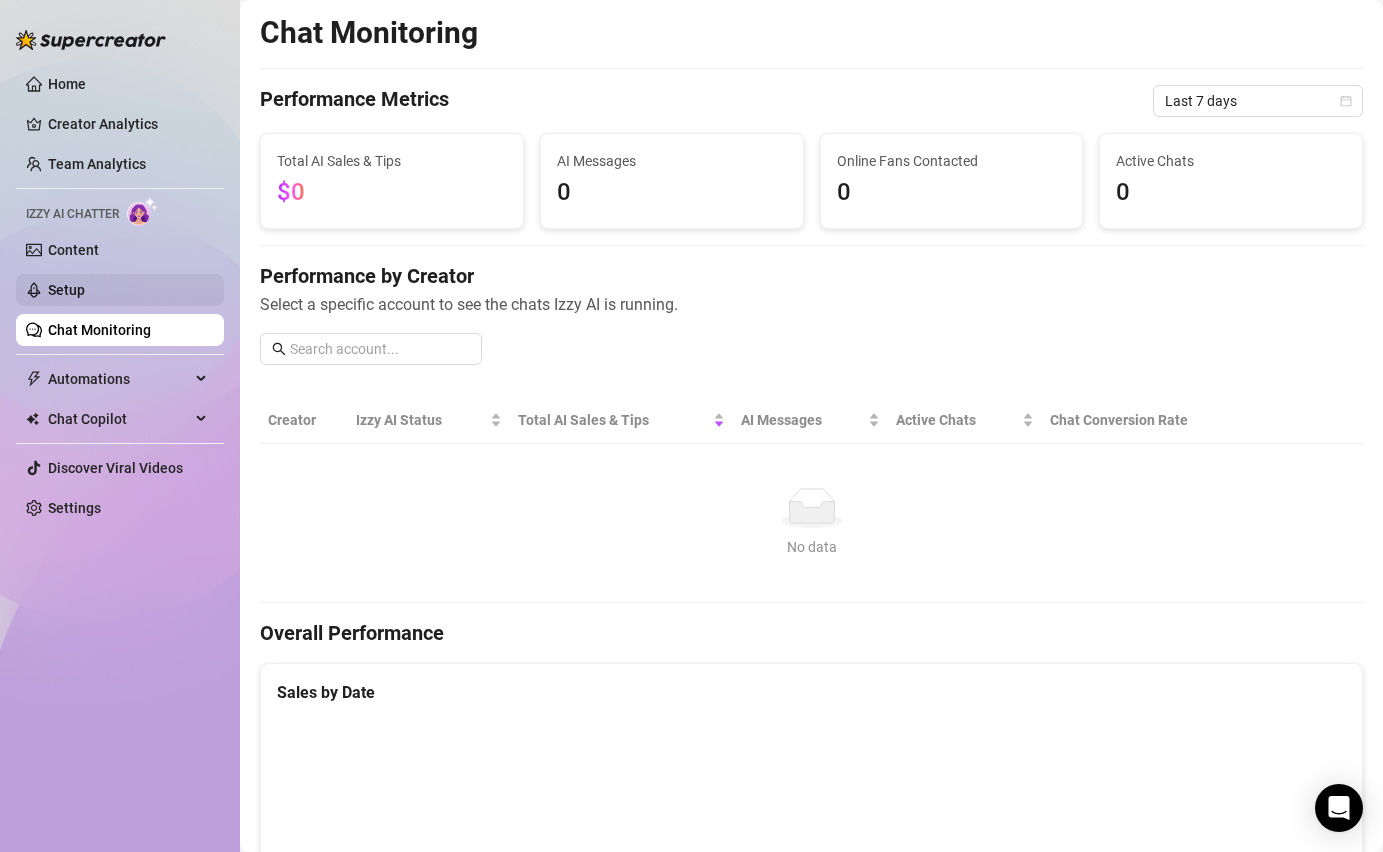 click on "Setup" at bounding box center (66, 290) 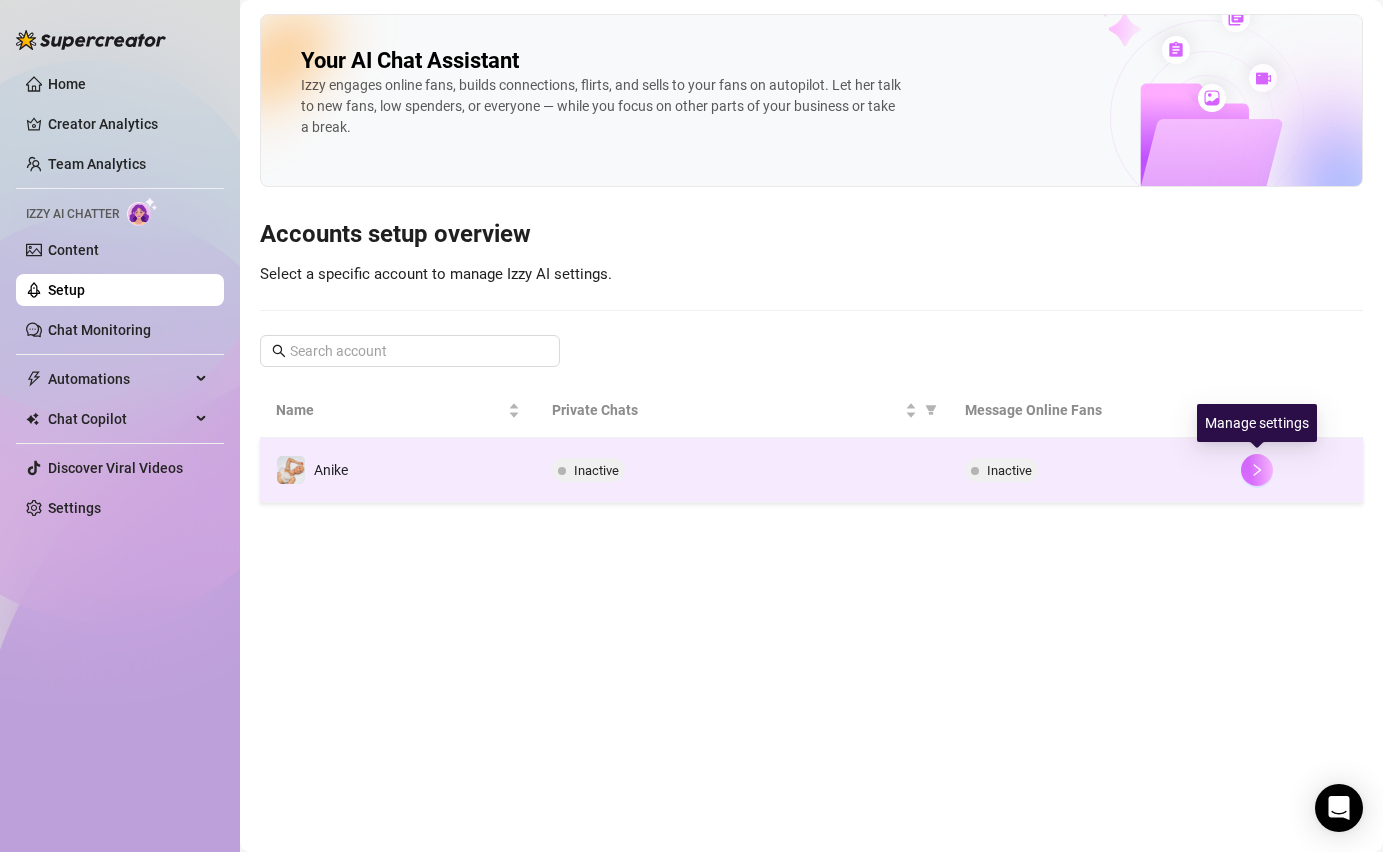 click 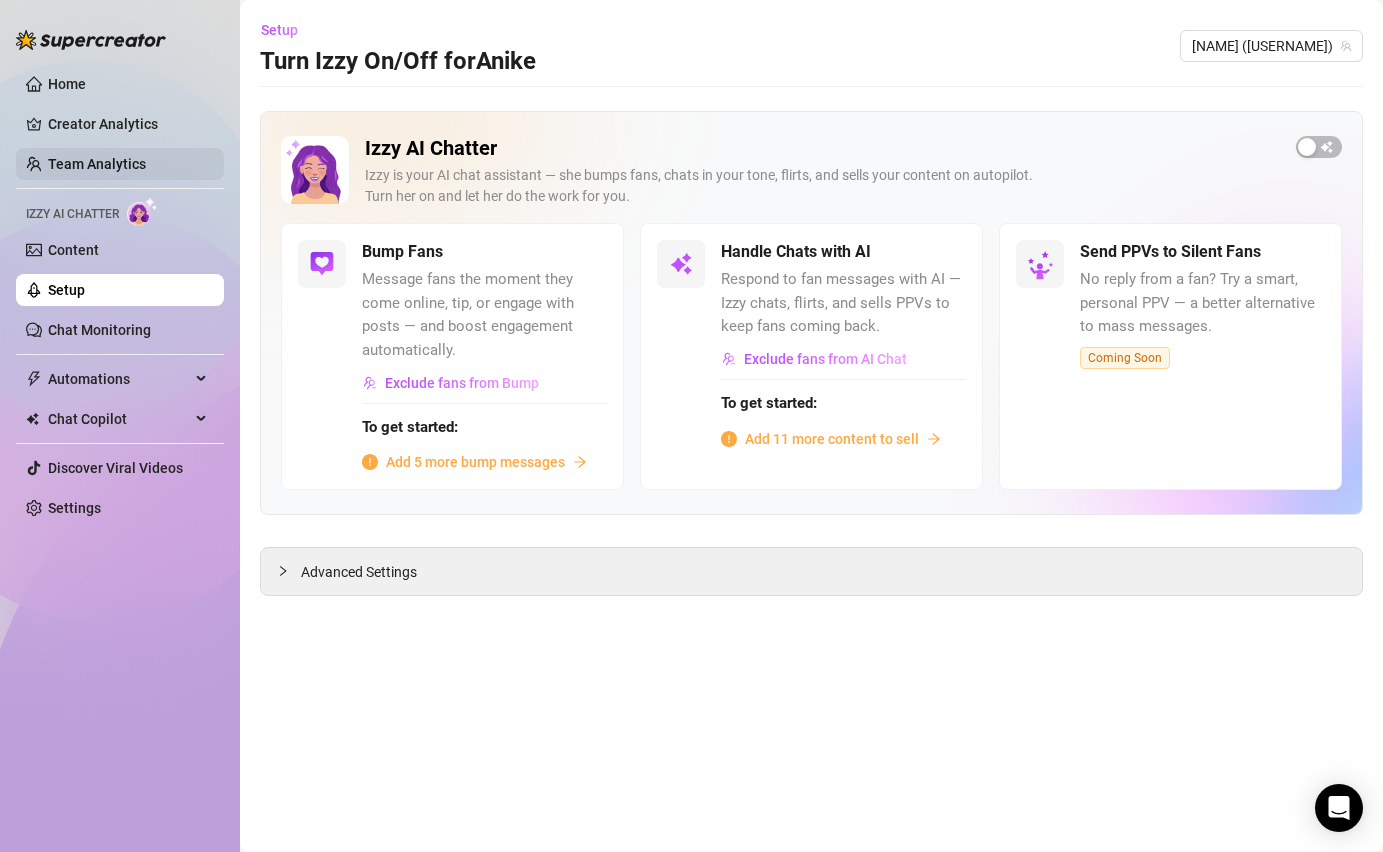 click on "Team Analytics" at bounding box center (97, 164) 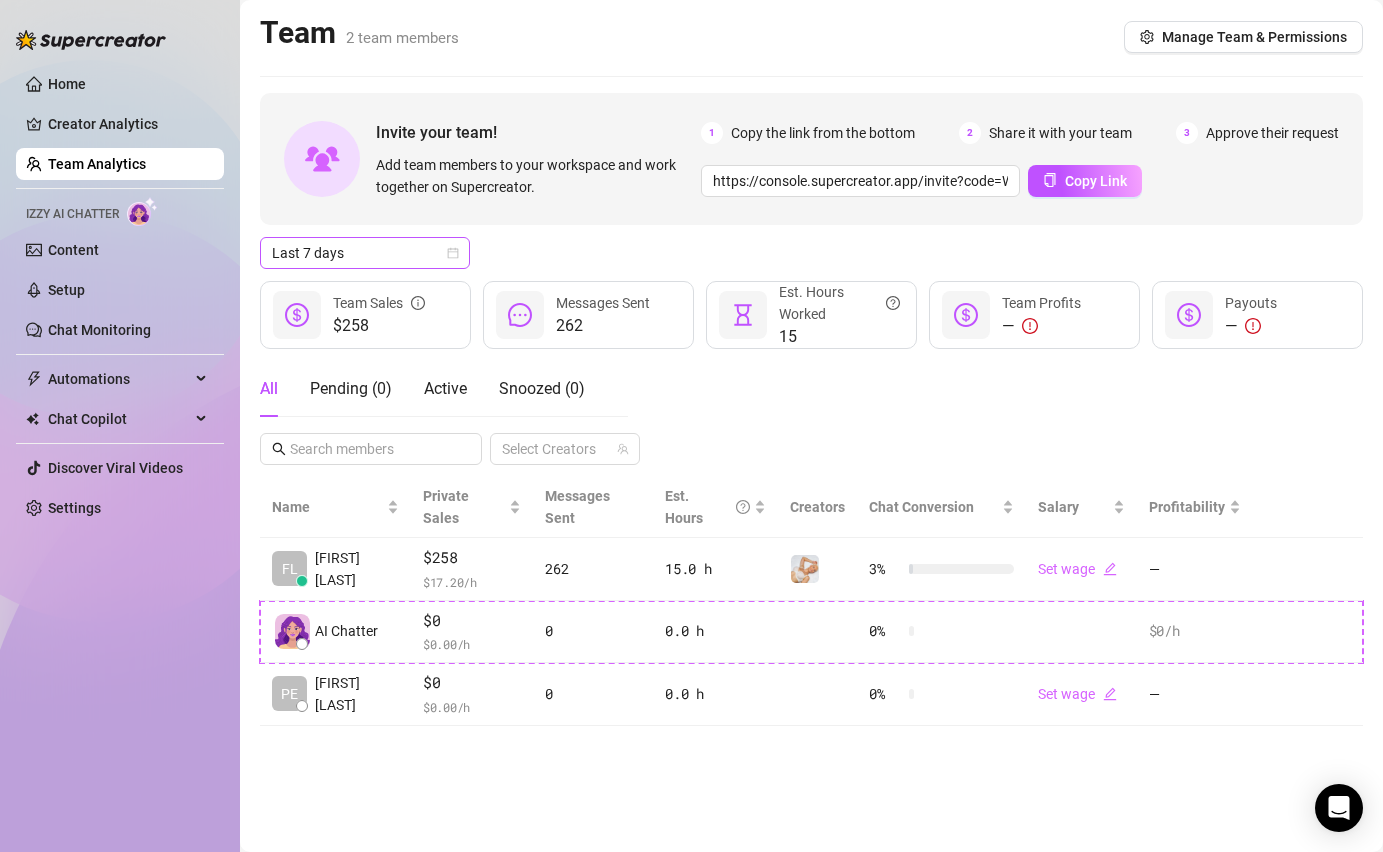 click on "Last 7 days" at bounding box center (365, 253) 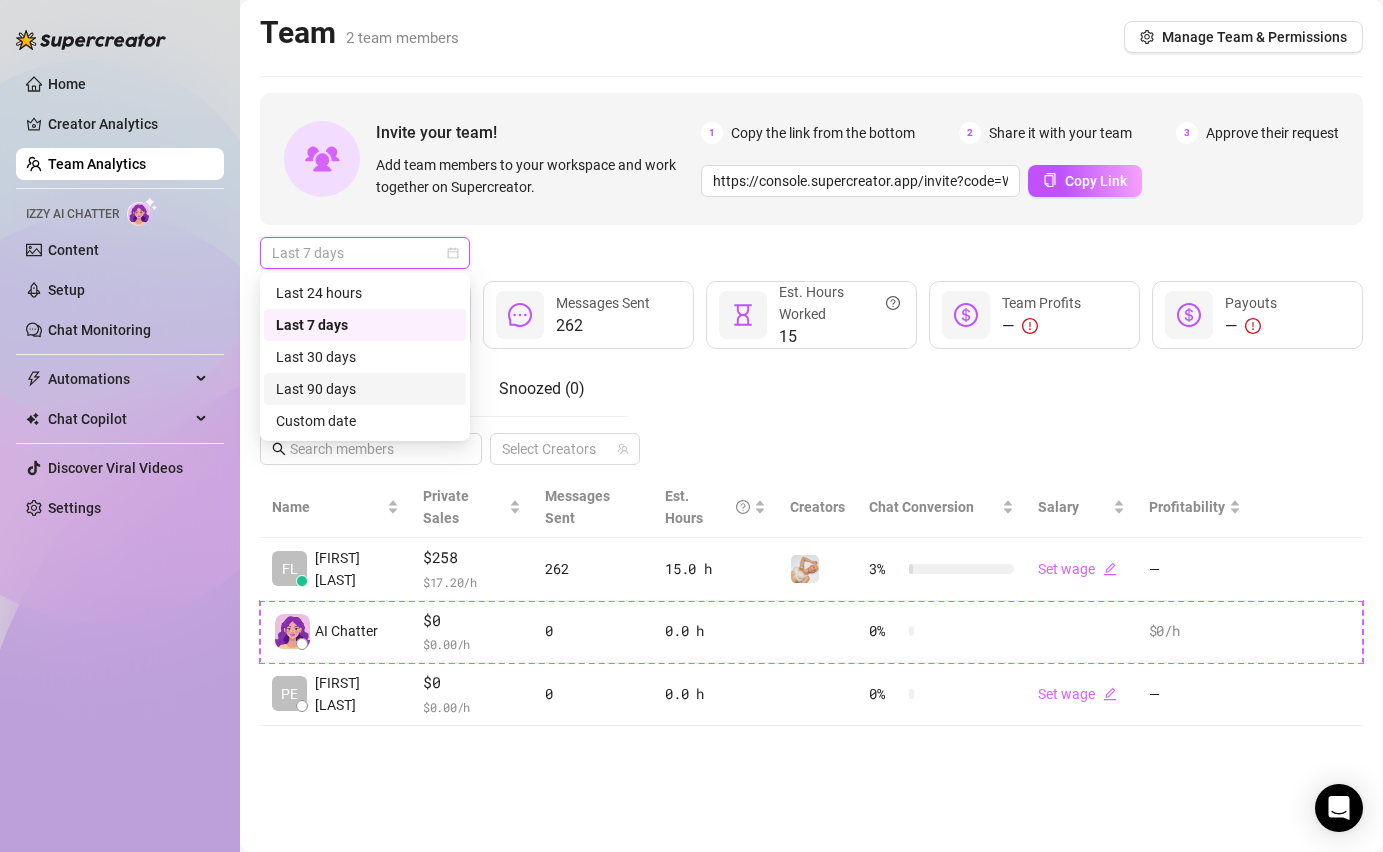 click on "Last 90 days" at bounding box center [365, 389] 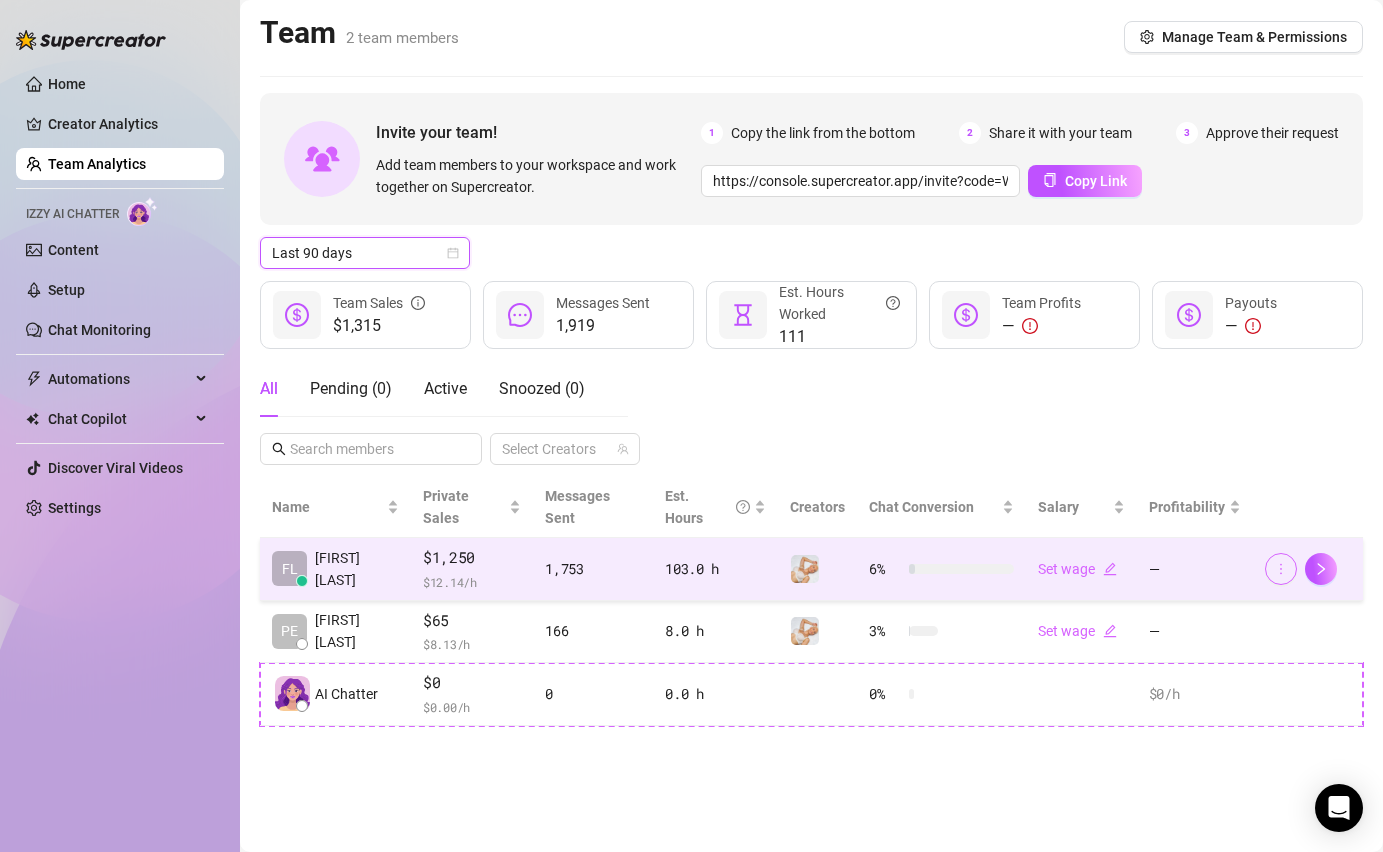 click 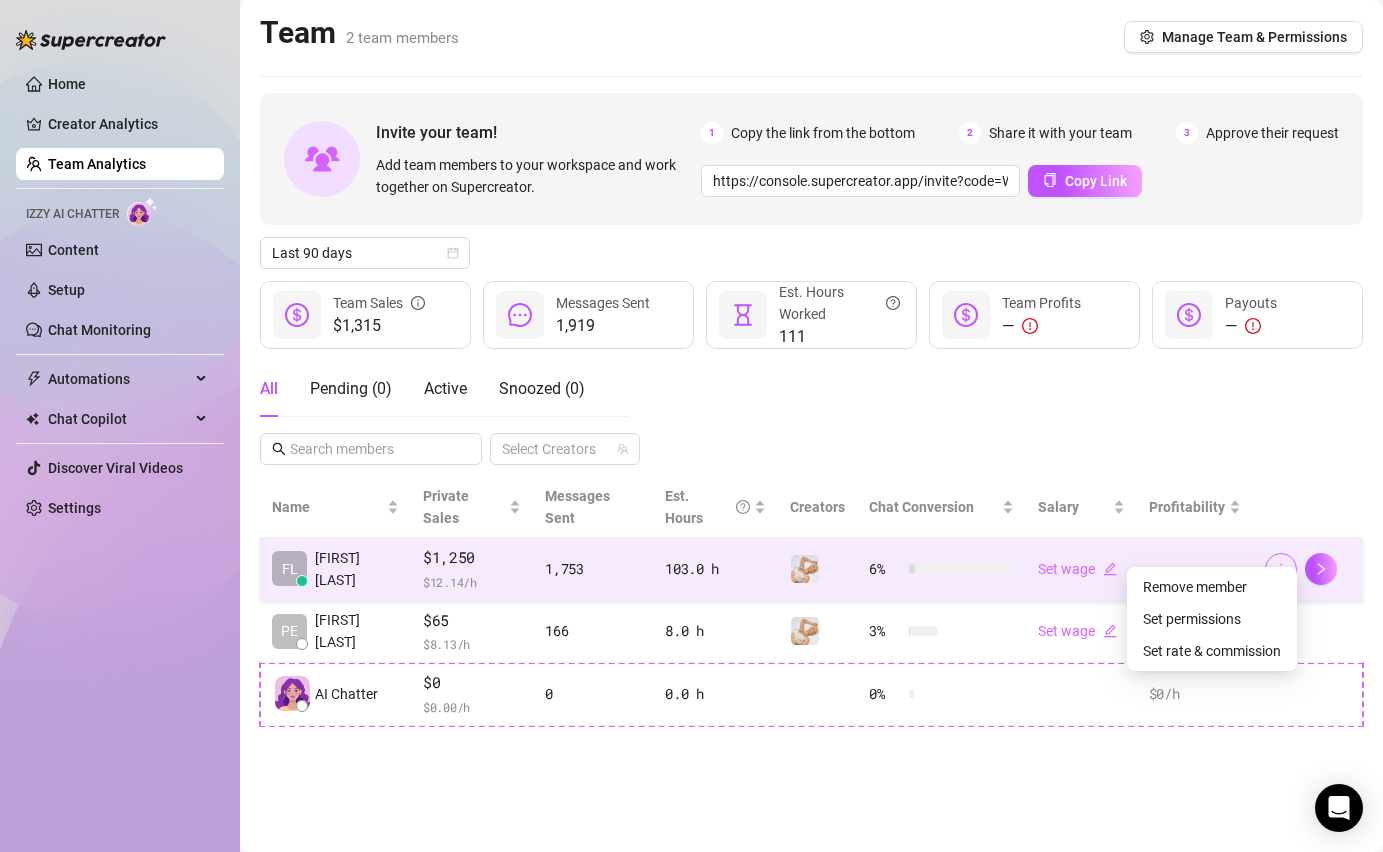 click 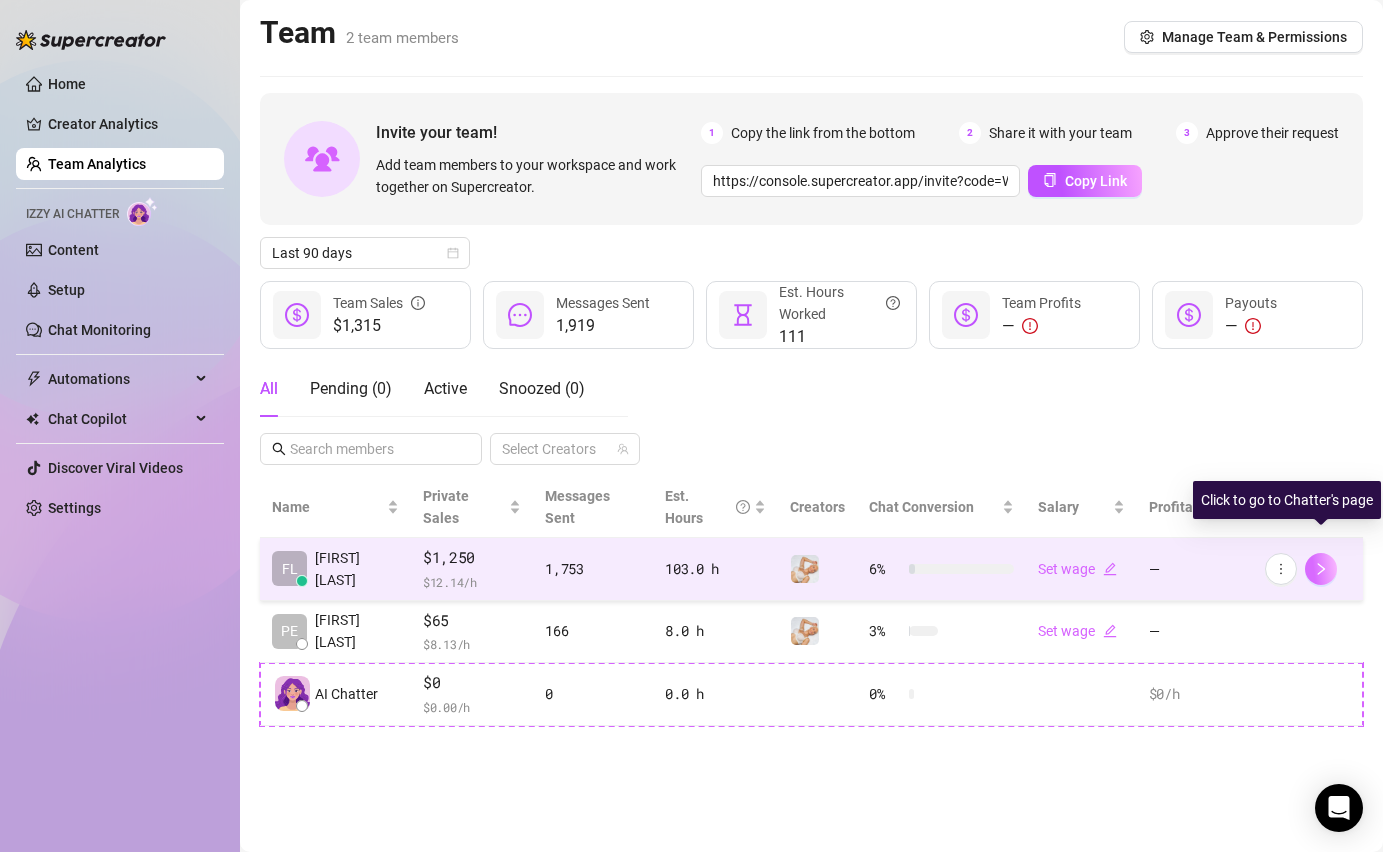 click 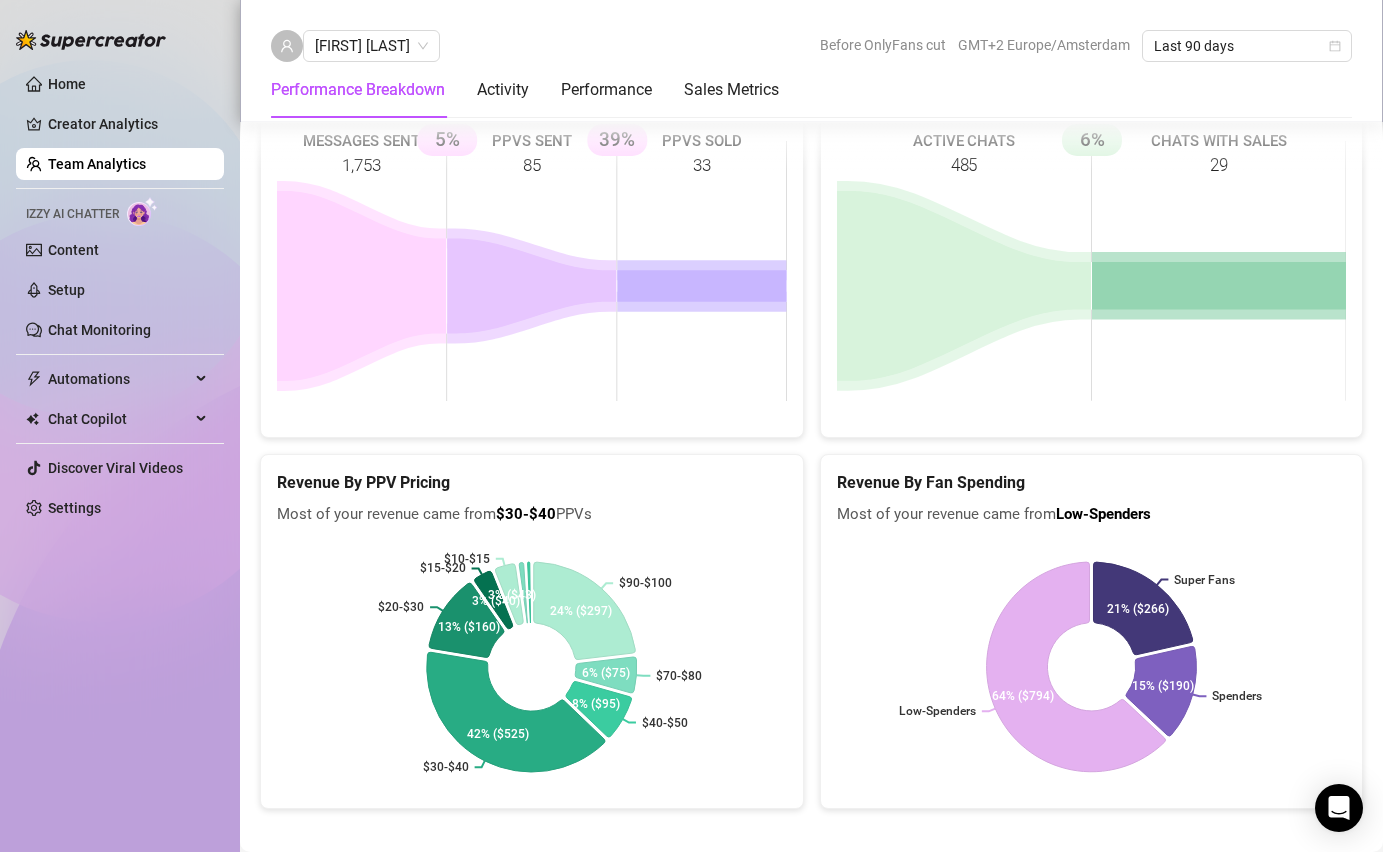 scroll, scrollTop: 3055, scrollLeft: 0, axis: vertical 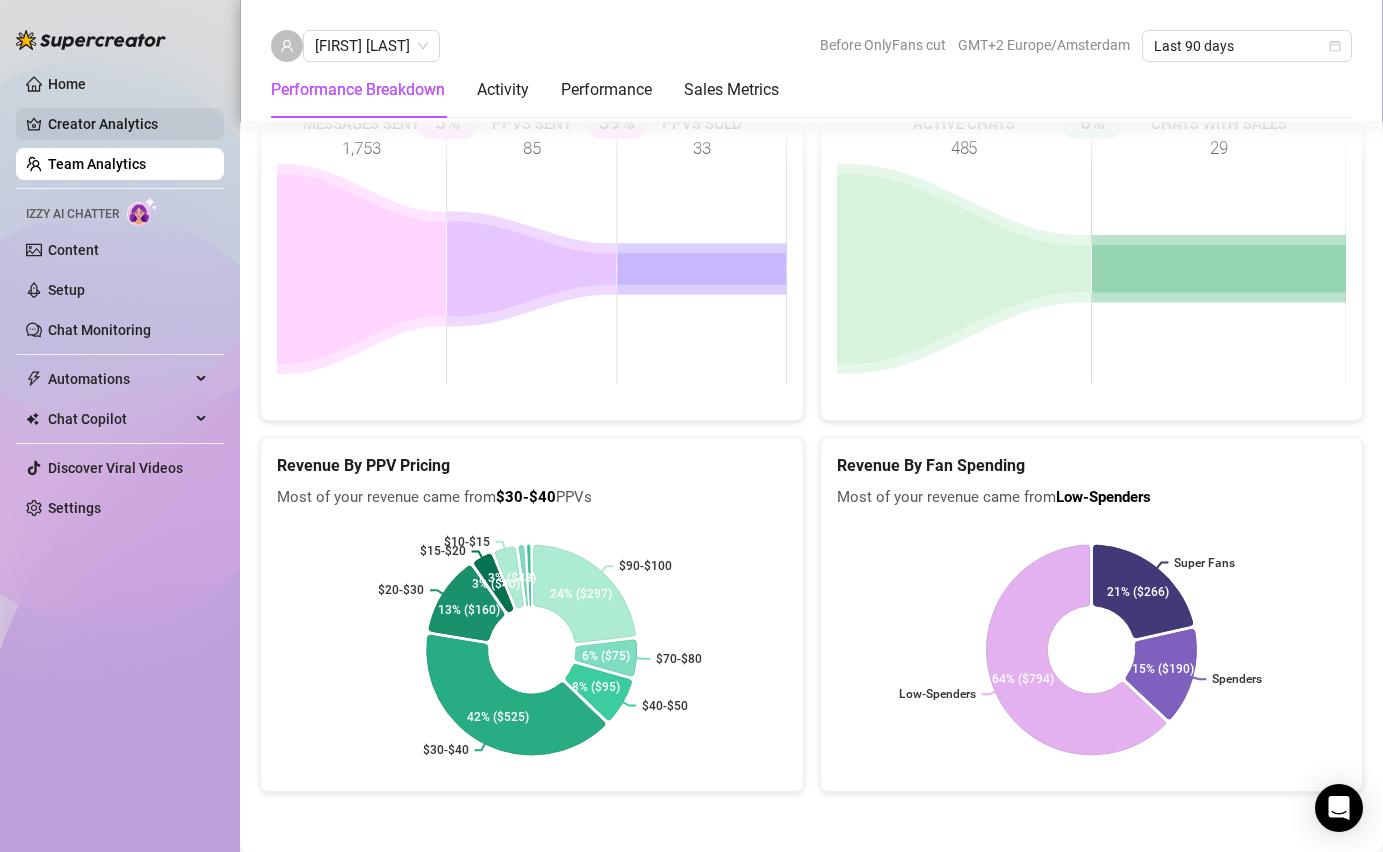 click on "Creator Analytics" at bounding box center (128, 124) 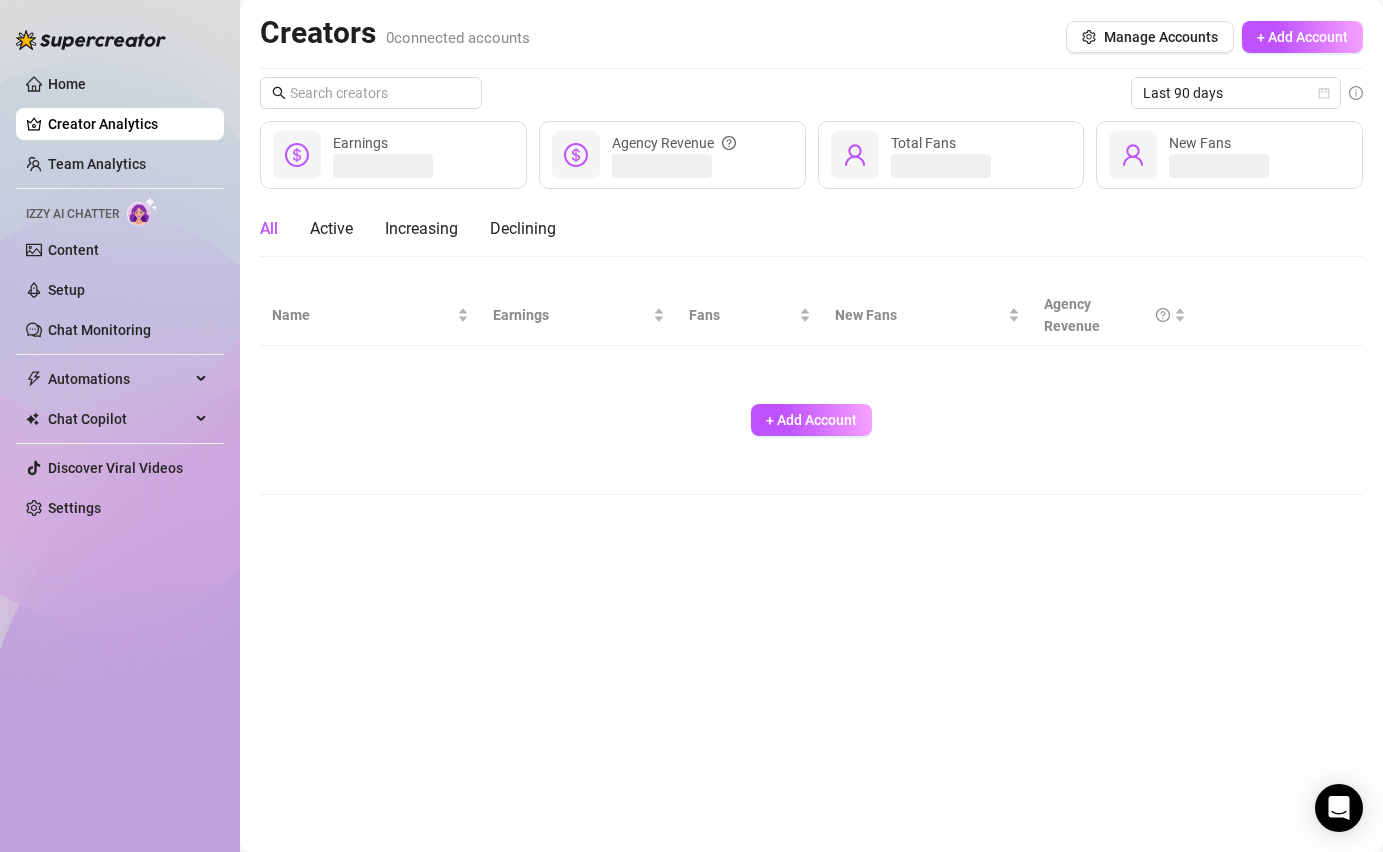 scroll, scrollTop: 0, scrollLeft: 0, axis: both 